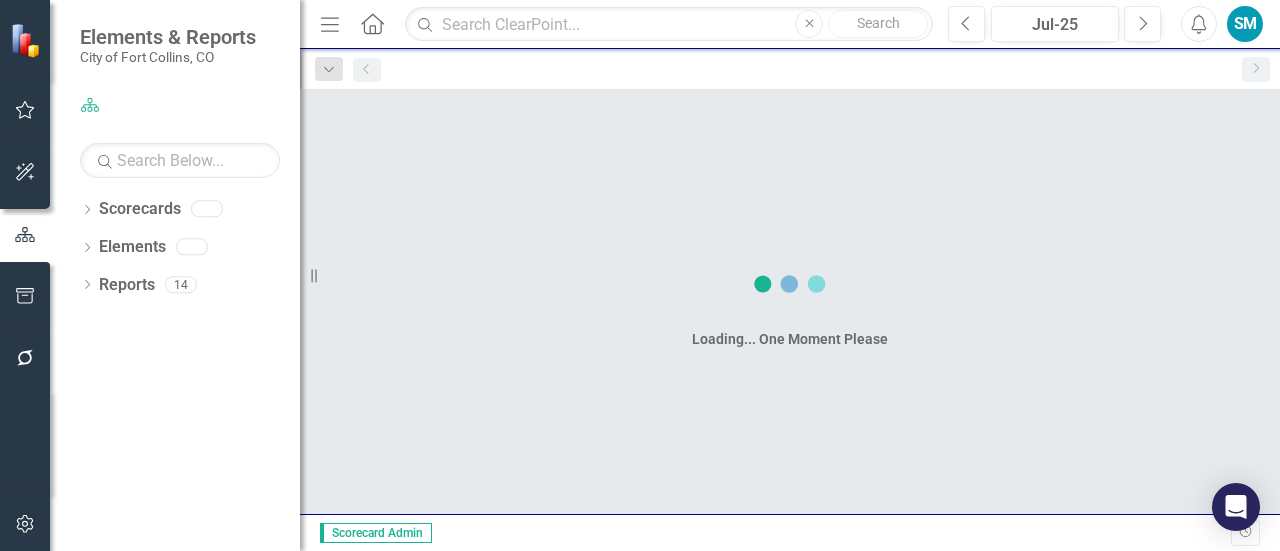 scroll, scrollTop: 0, scrollLeft: 0, axis: both 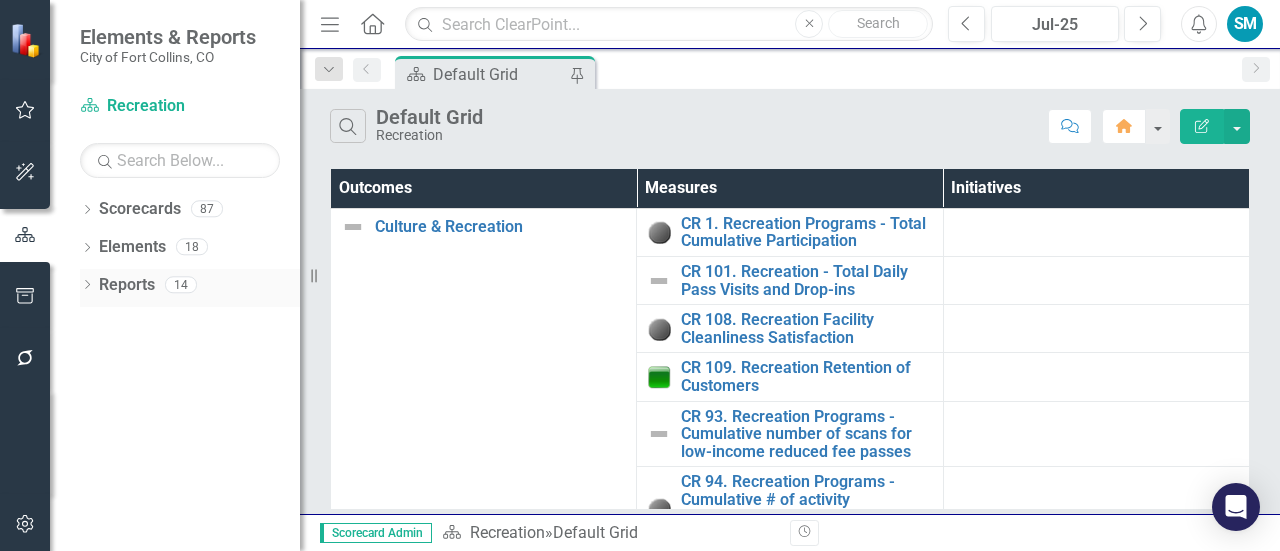 click on "Dropdown" 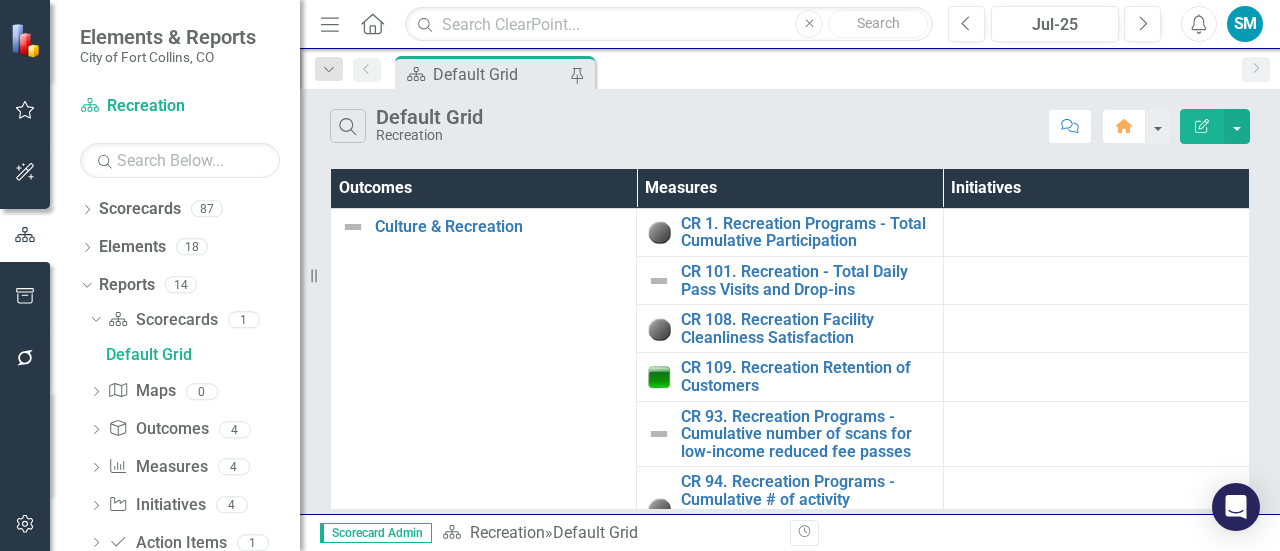 scroll, scrollTop: 42, scrollLeft: 0, axis: vertical 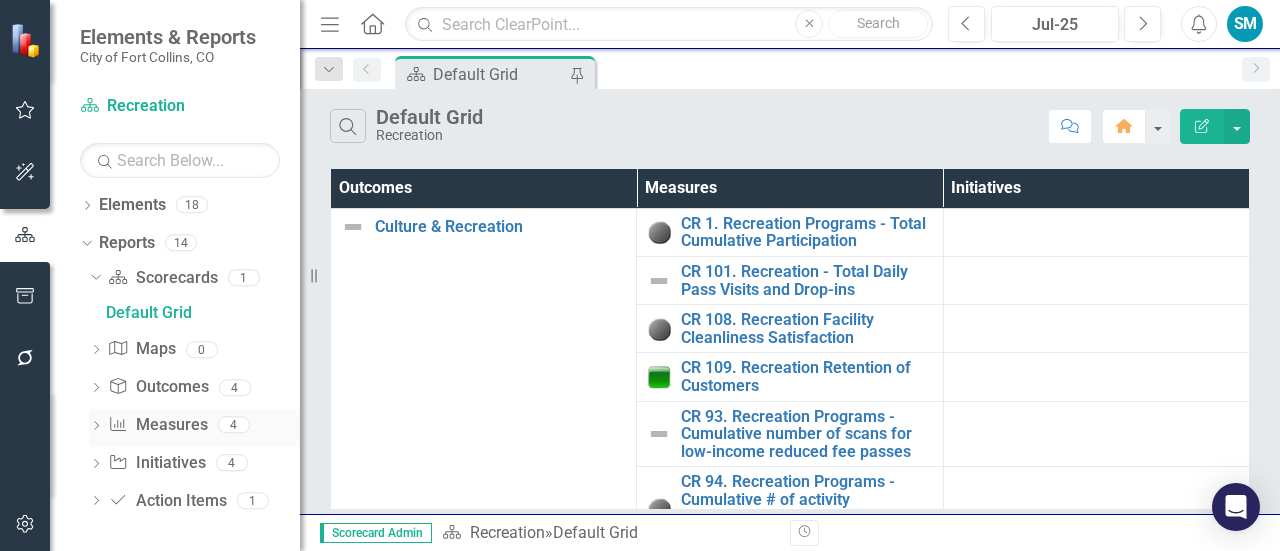 click on "Dropdown" 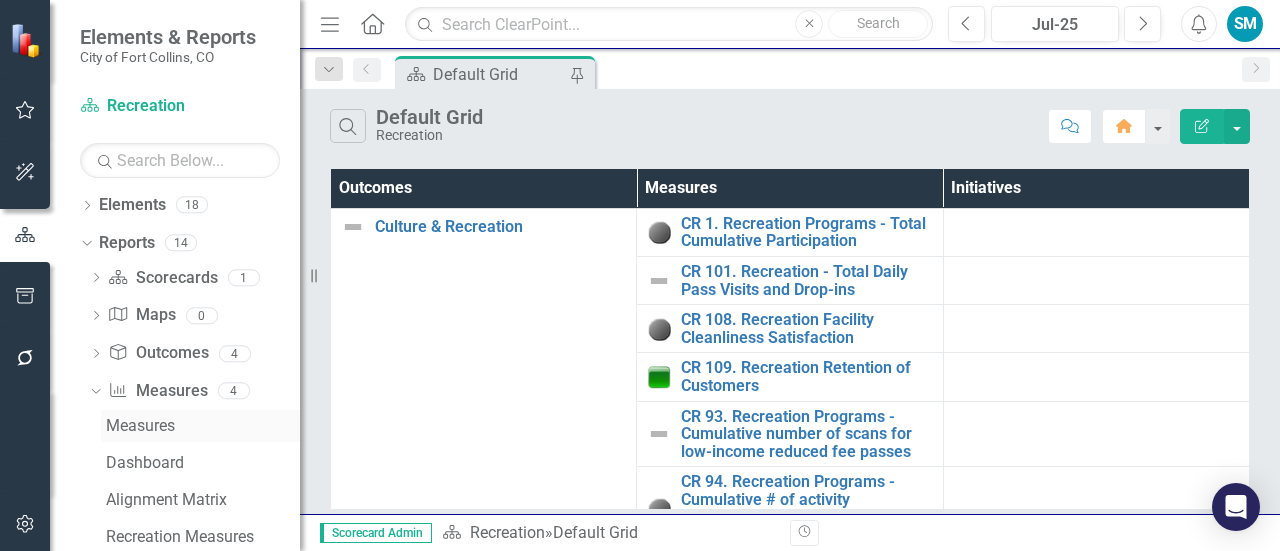 click on "Measures" at bounding box center [203, 426] 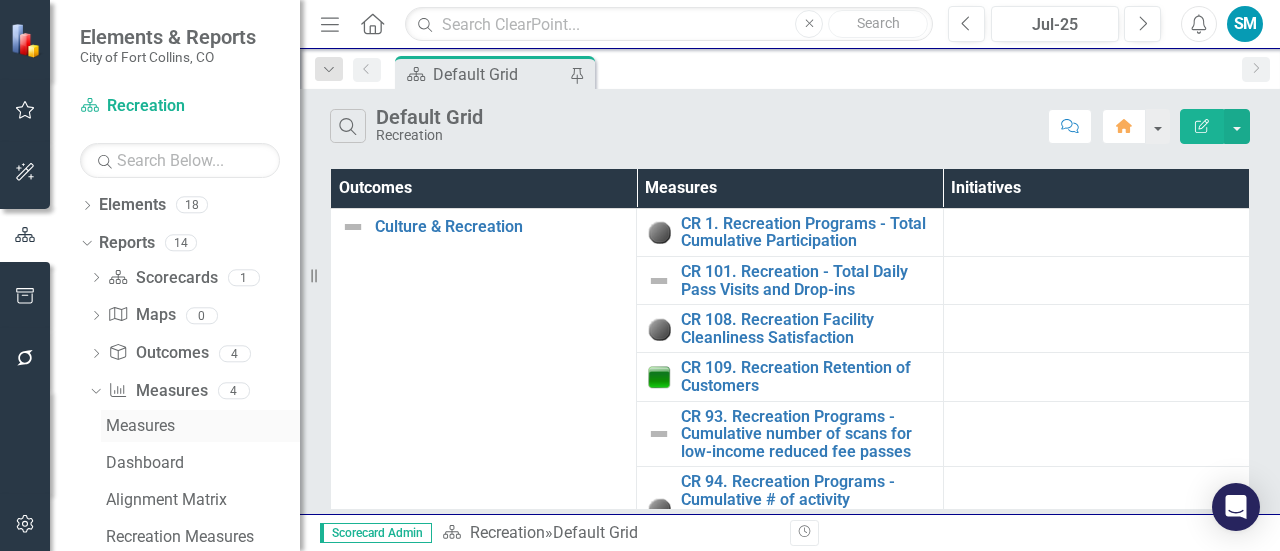 scroll, scrollTop: 0, scrollLeft: 0, axis: both 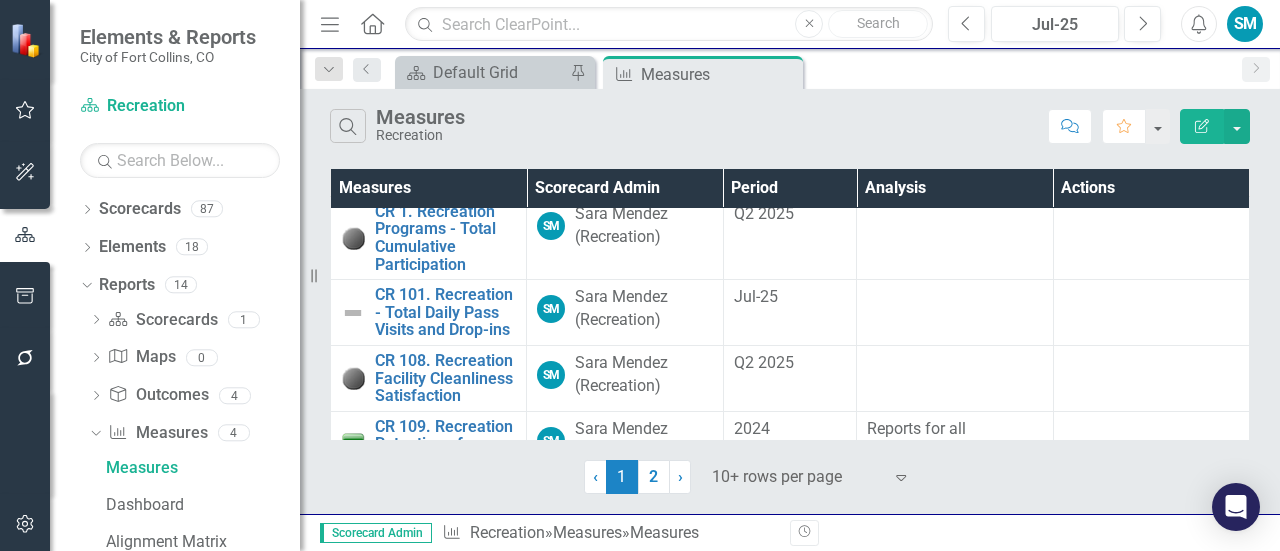 click on "Search Measures  Recreation" at bounding box center (684, 126) 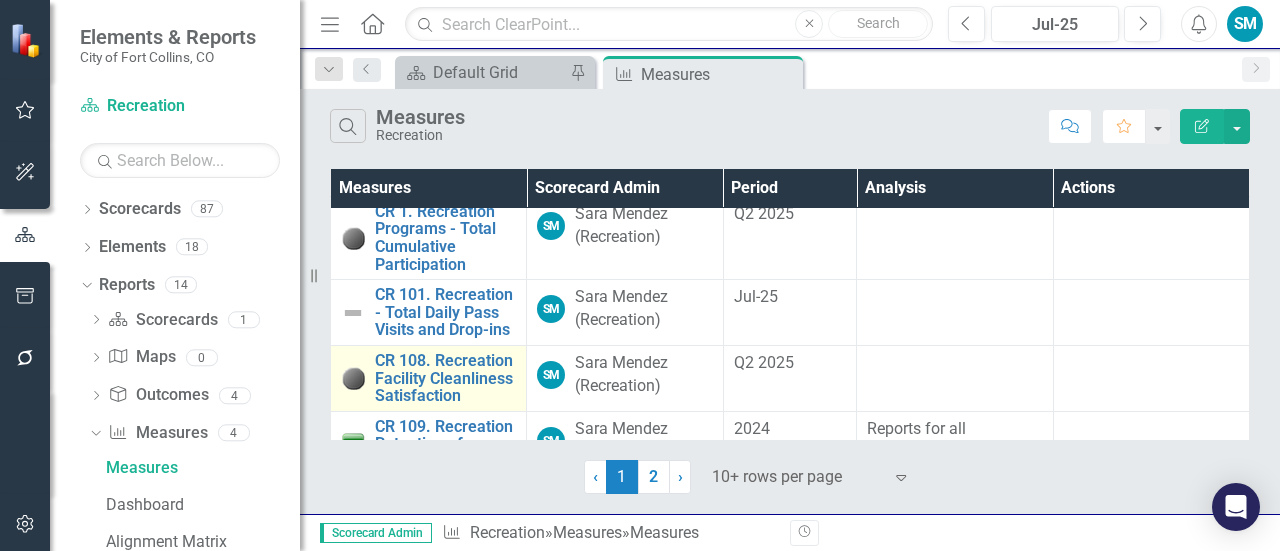 scroll, scrollTop: 0, scrollLeft: 0, axis: both 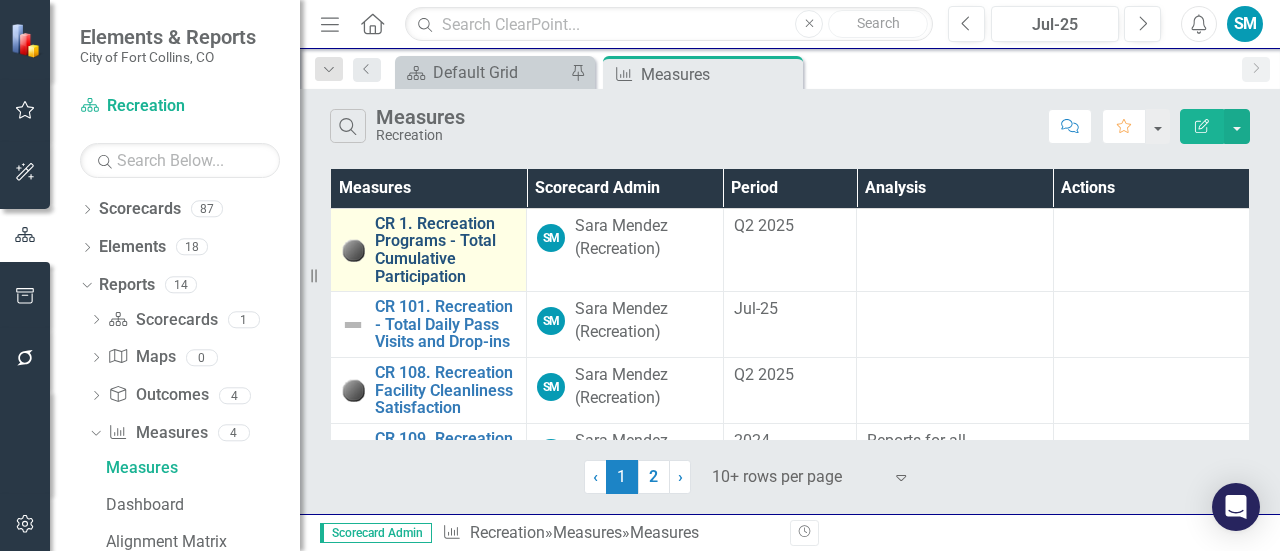 click on "CR 1. Recreation Programs - Total Cumulative Participation" at bounding box center (445, 250) 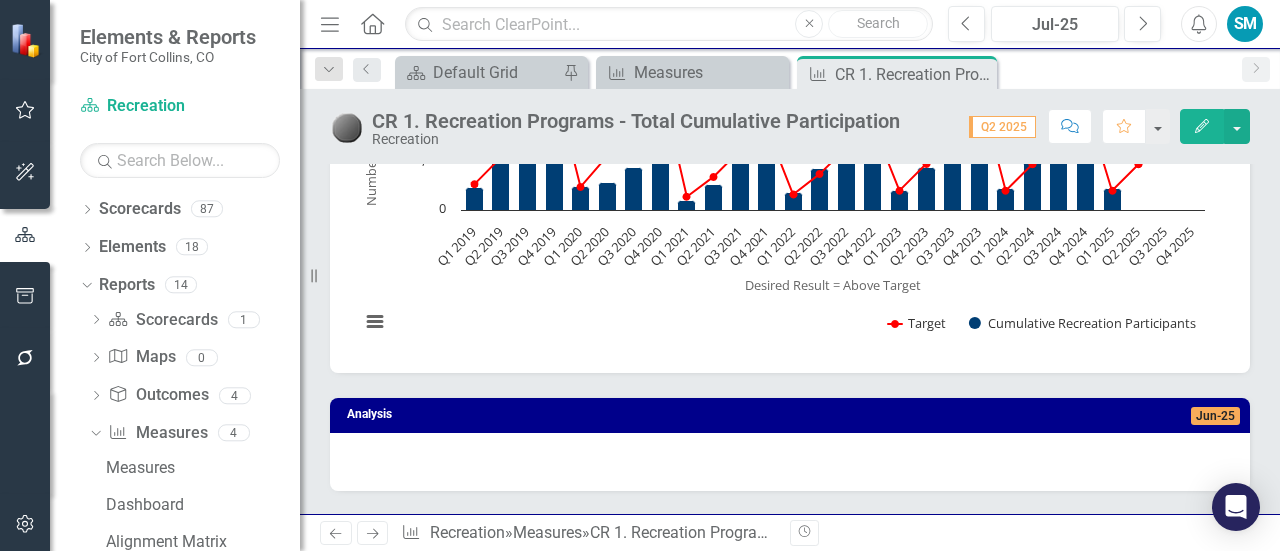 scroll, scrollTop: 161, scrollLeft: 0, axis: vertical 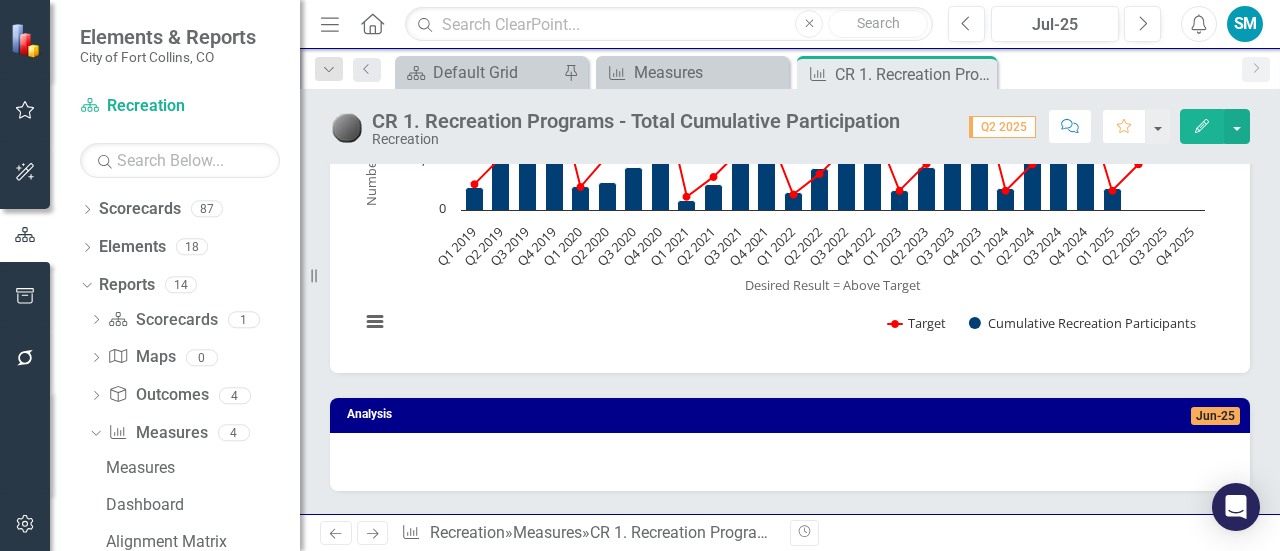 click on "CR 1. Recreation Programs - Total Cumulative Participation Recreation Score: 0.00 Q2 2025 Completed  Comment Favorite Edit" at bounding box center (790, 119) 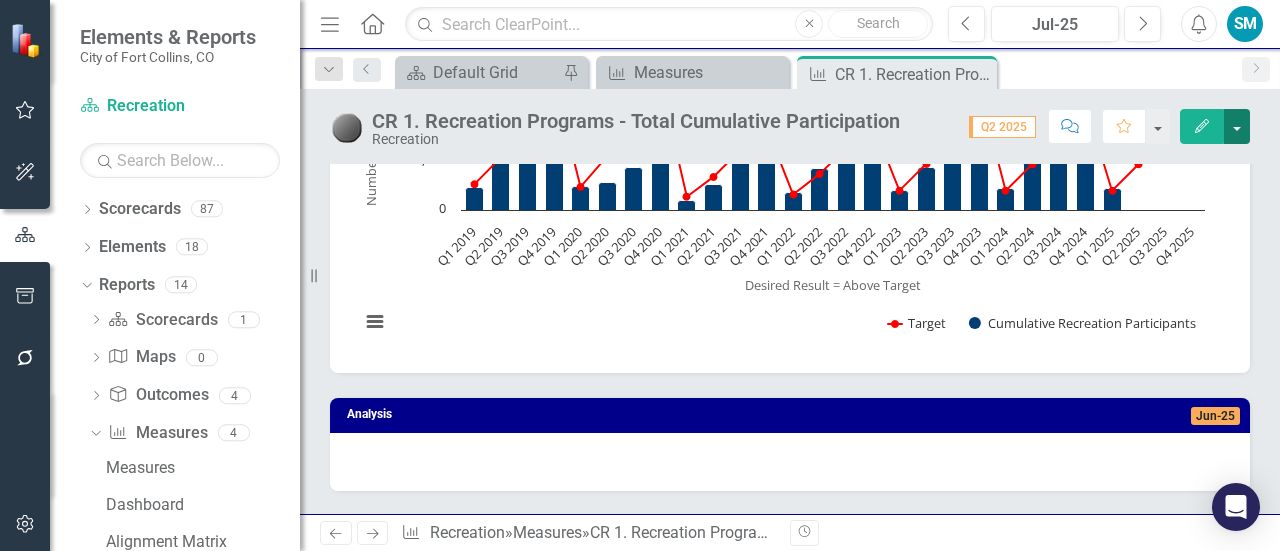 click at bounding box center [1237, 126] 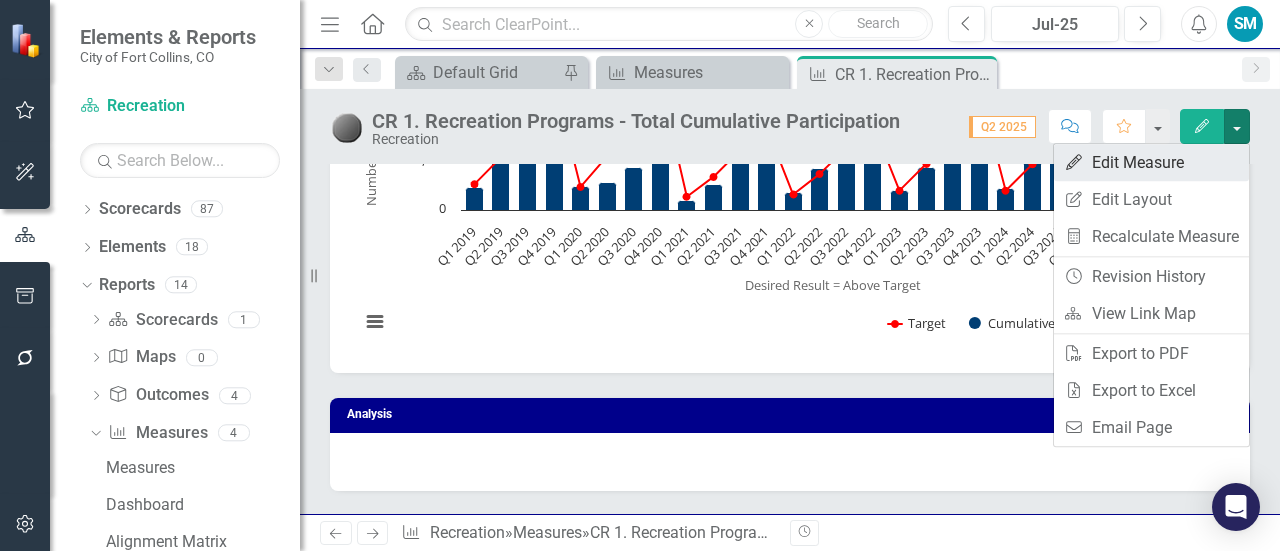 click on "Edit Edit Measure" at bounding box center (1151, 162) 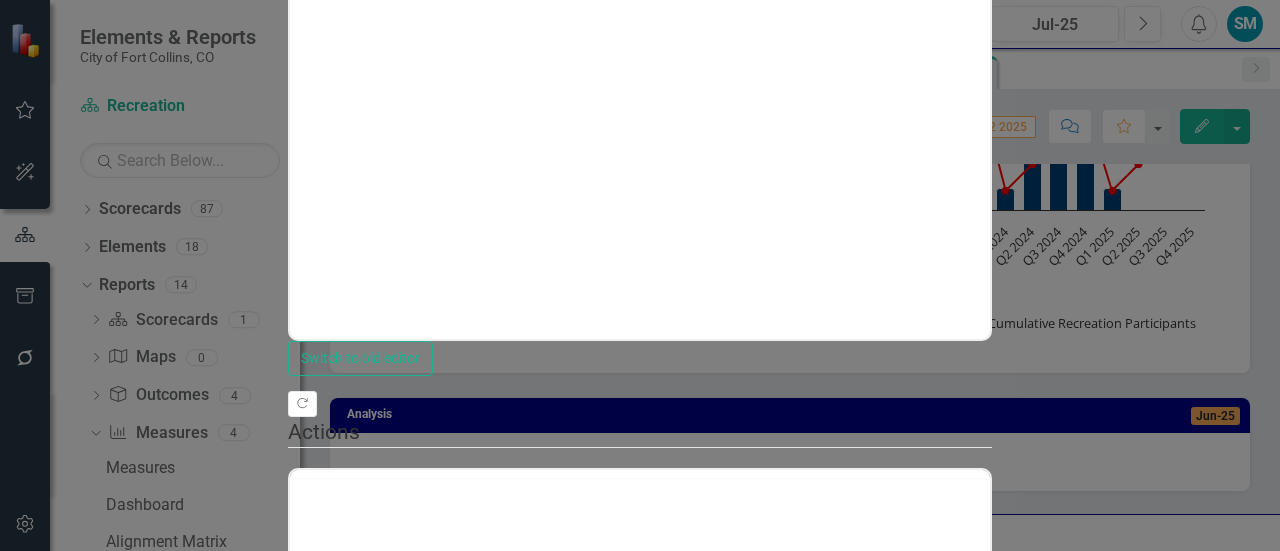 scroll, scrollTop: 0, scrollLeft: 0, axis: both 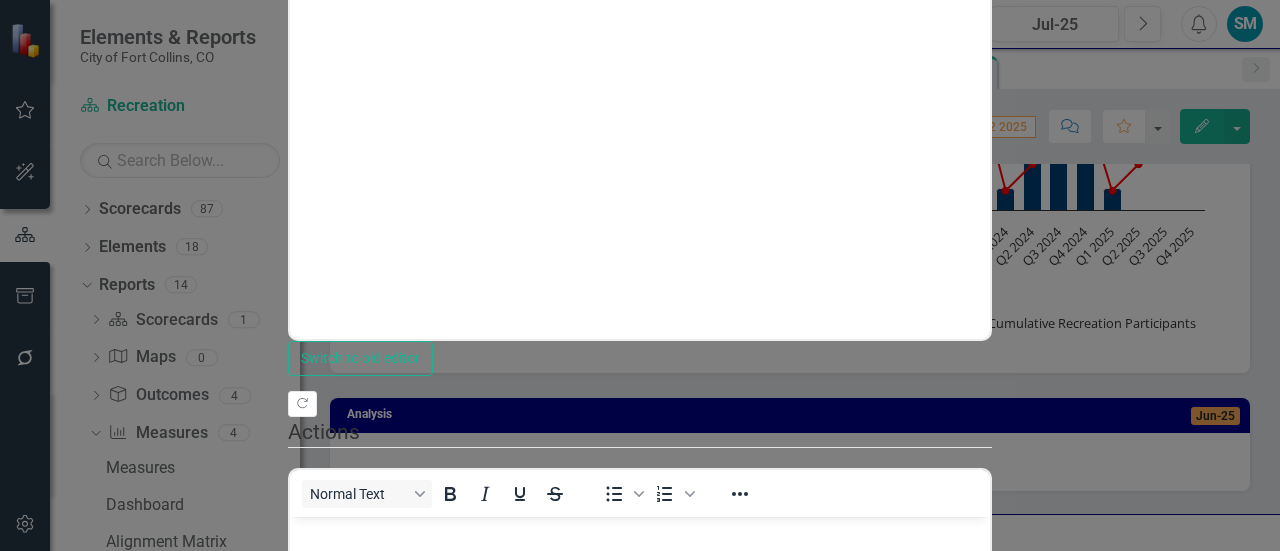 click on "Close" 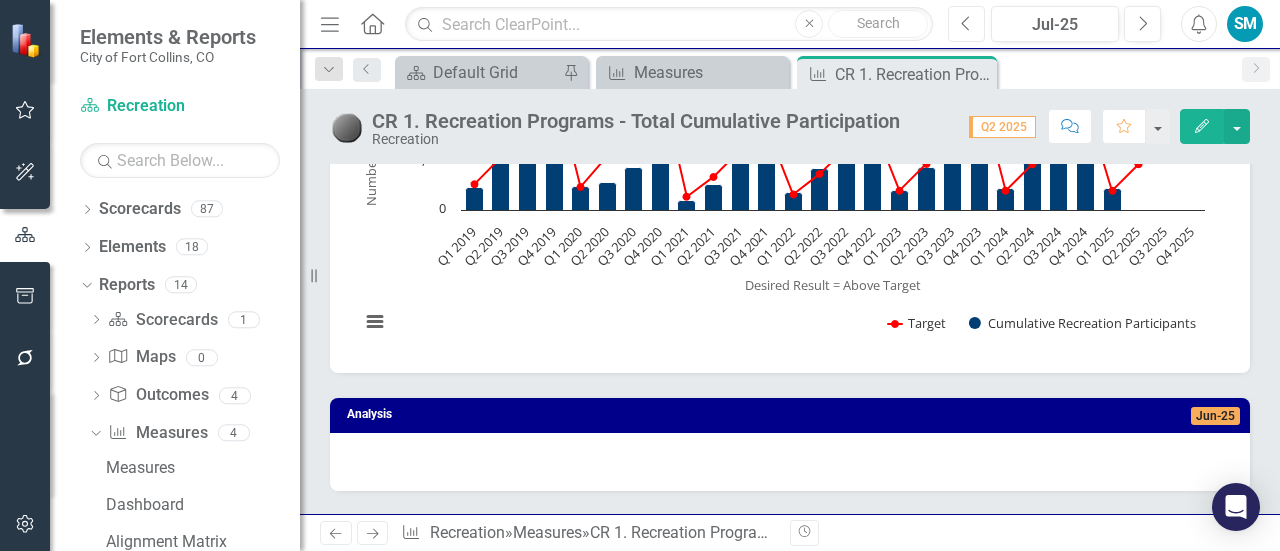 click on "Previous" 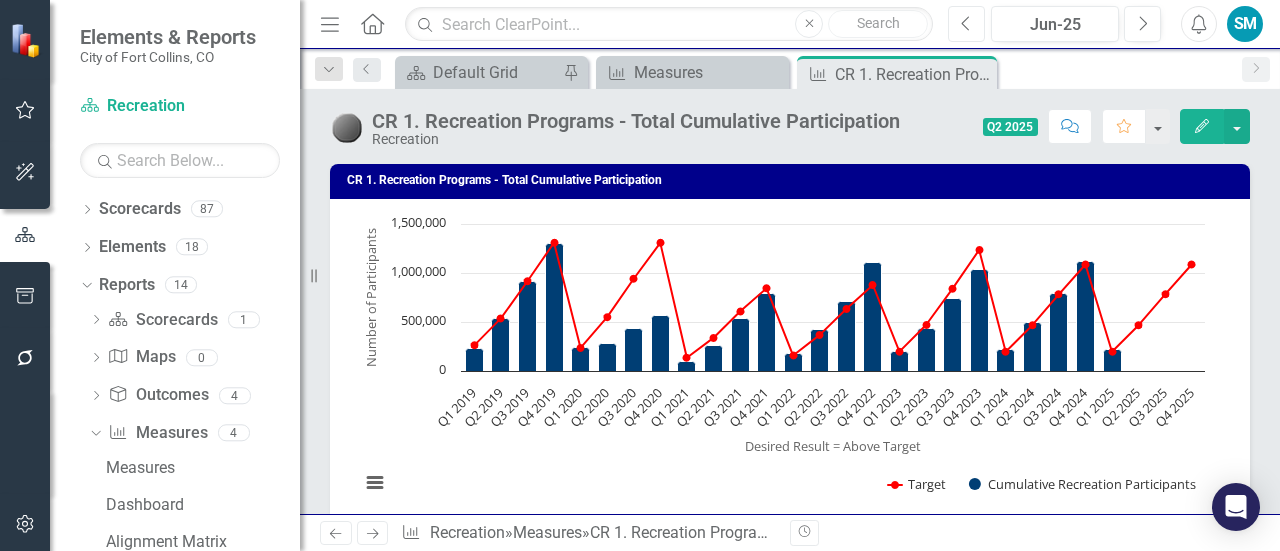 click on "Previous" 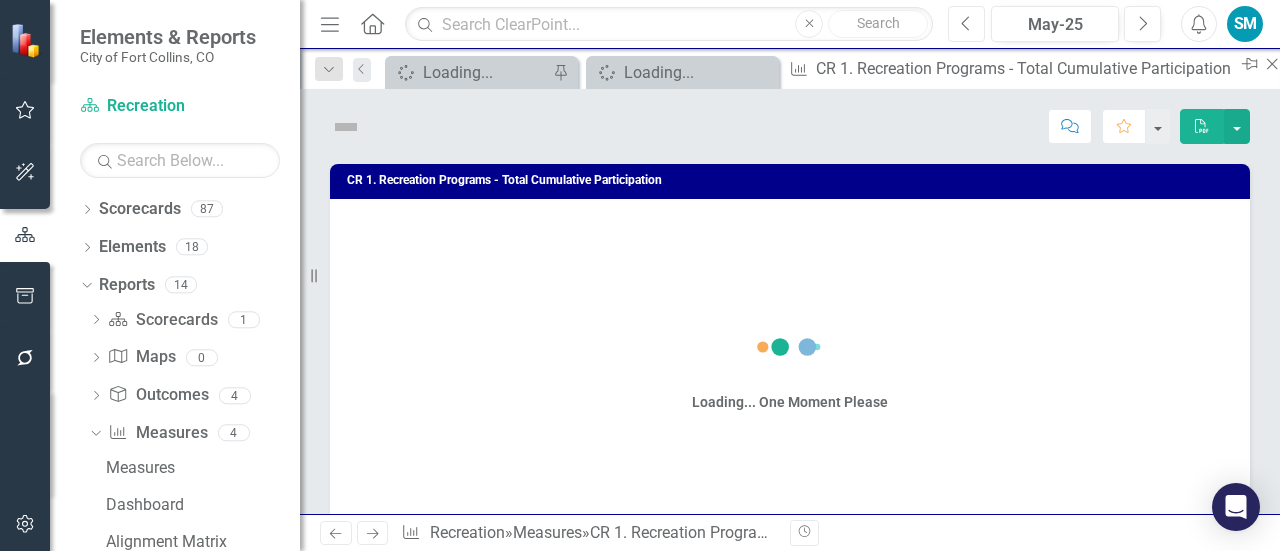 click on "Previous" 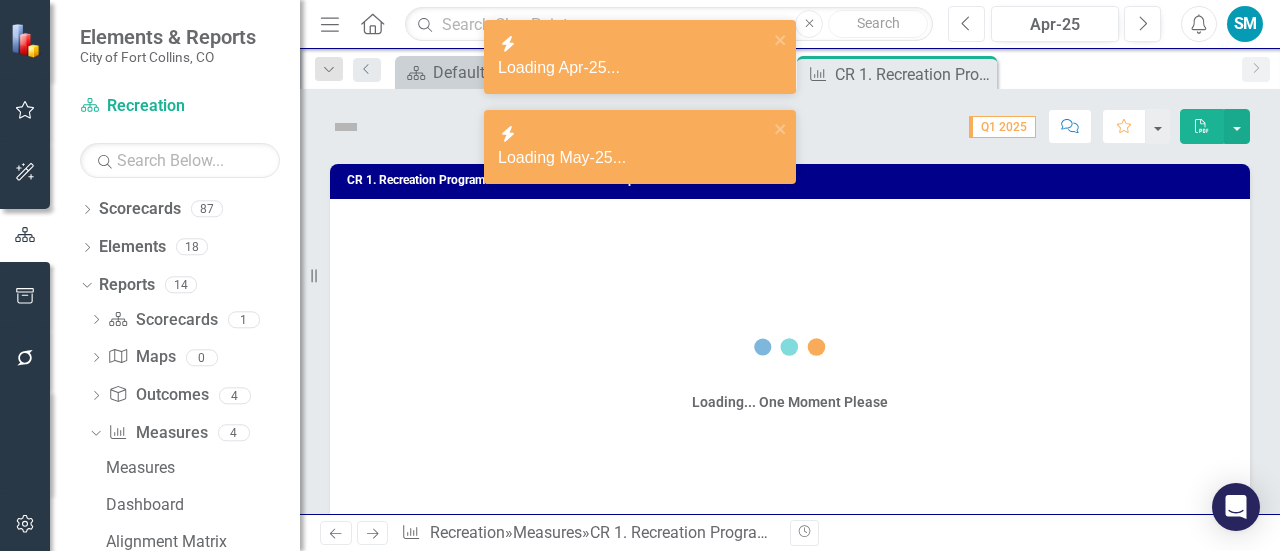 click on "Previous" 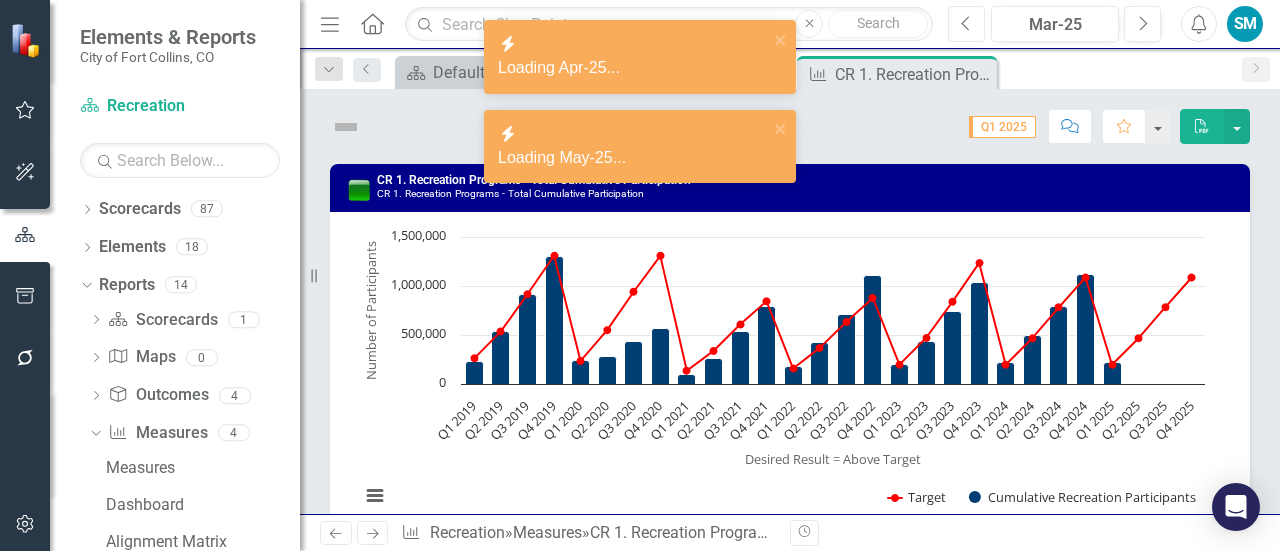 click on "Previous" 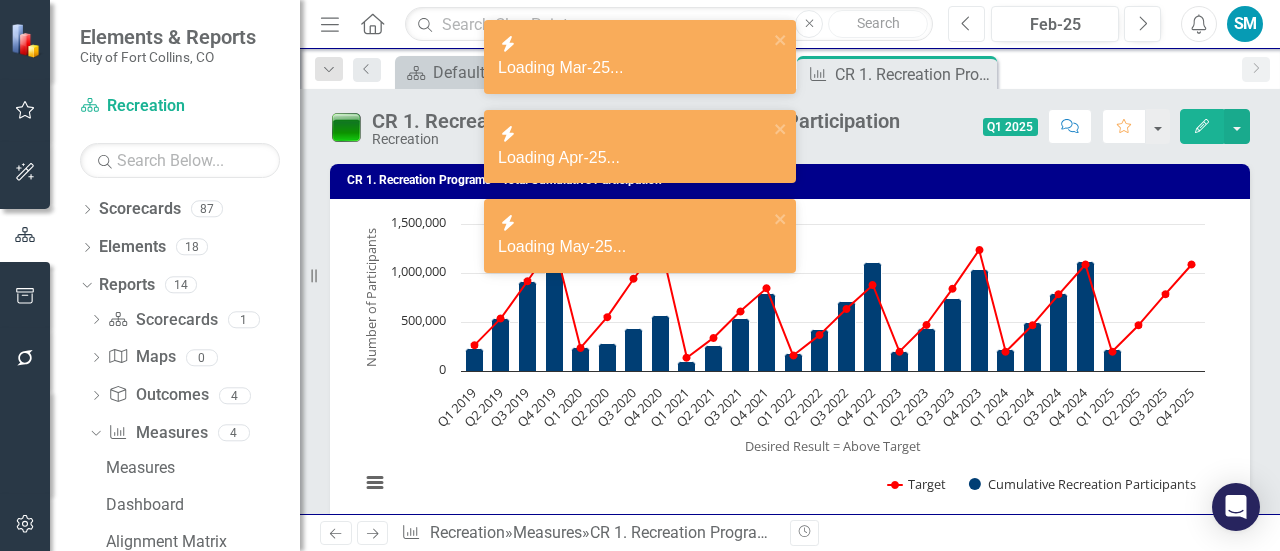 click on "Previous" 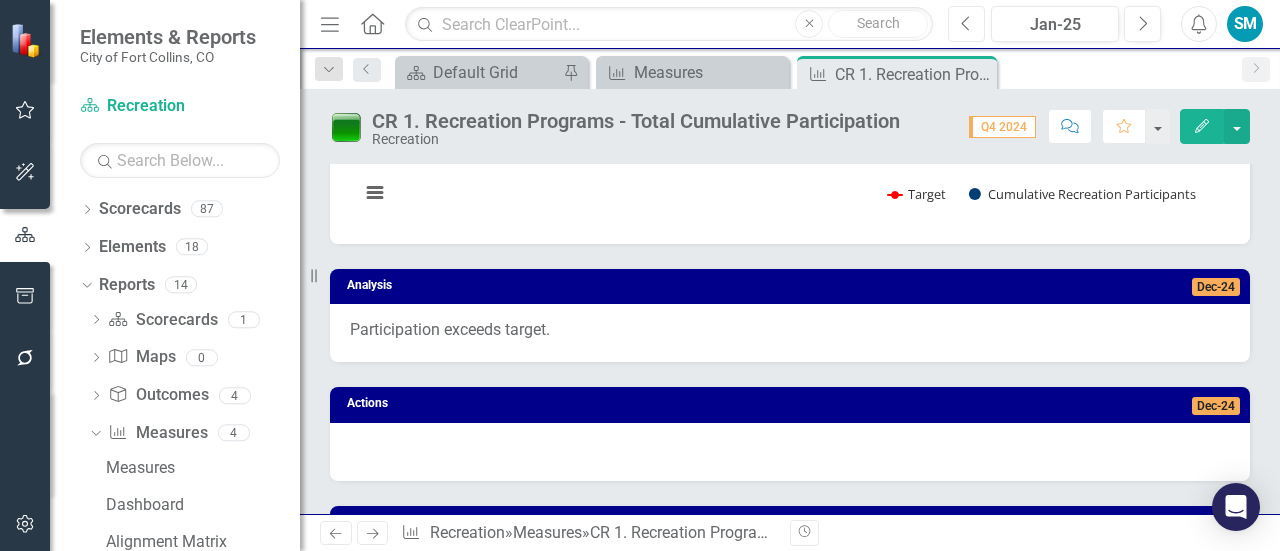 scroll, scrollTop: 0, scrollLeft: 0, axis: both 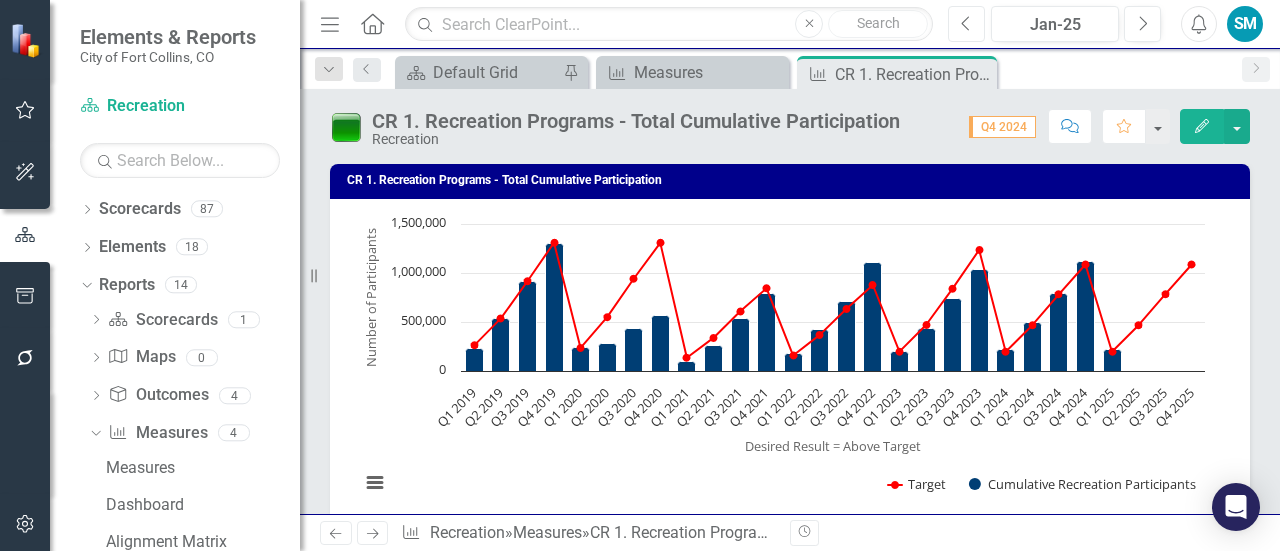 click on "Previous" at bounding box center (966, 24) 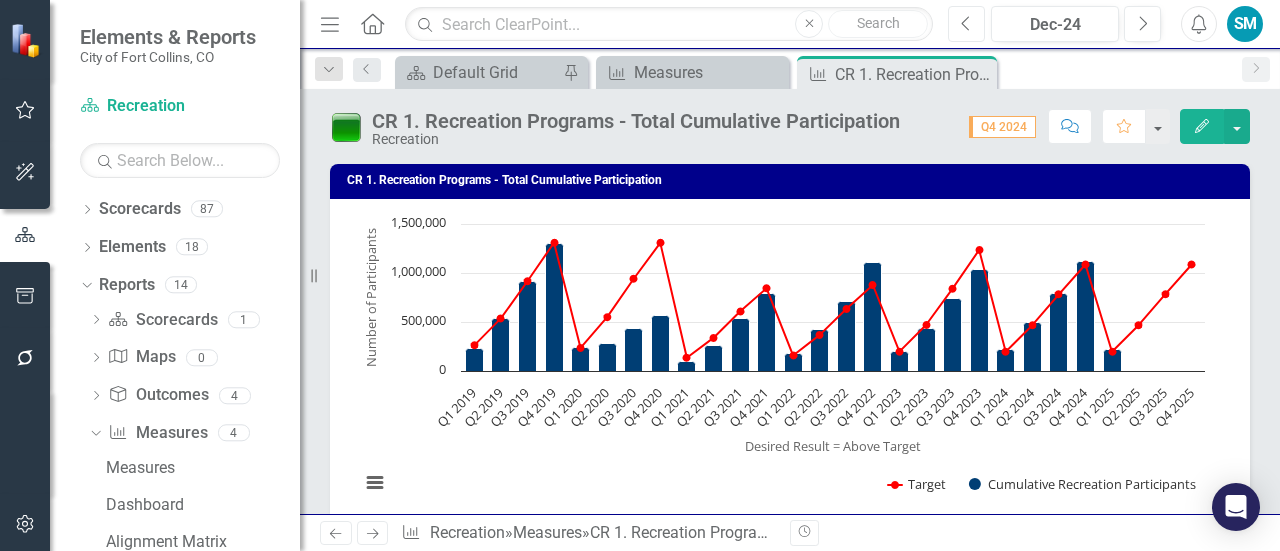 click on "Previous" at bounding box center [966, 24] 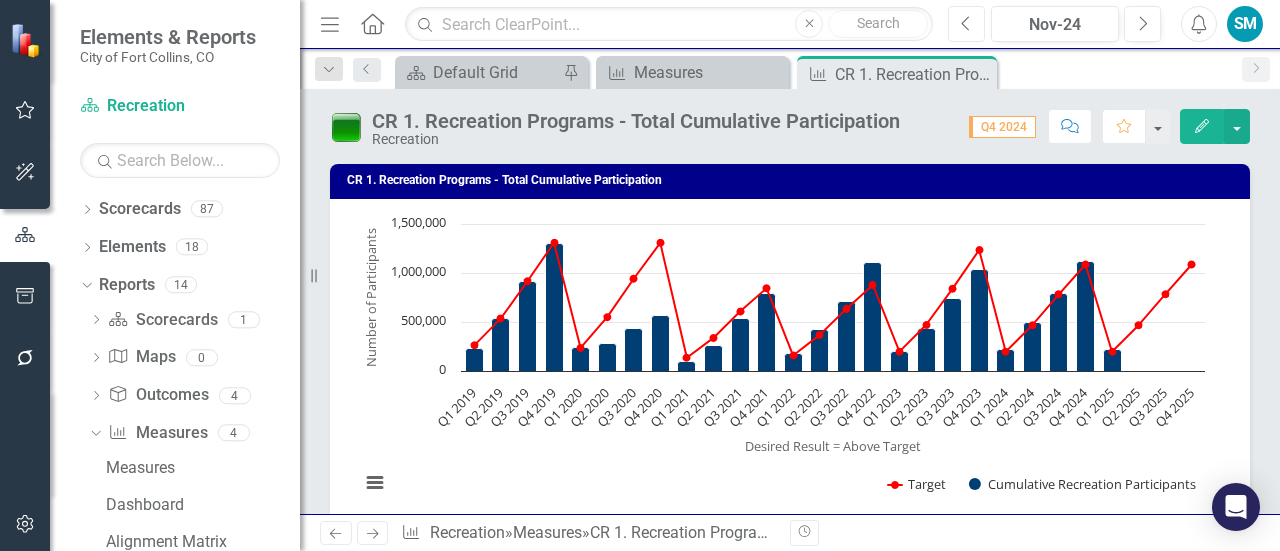 click on "Previous" at bounding box center [966, 24] 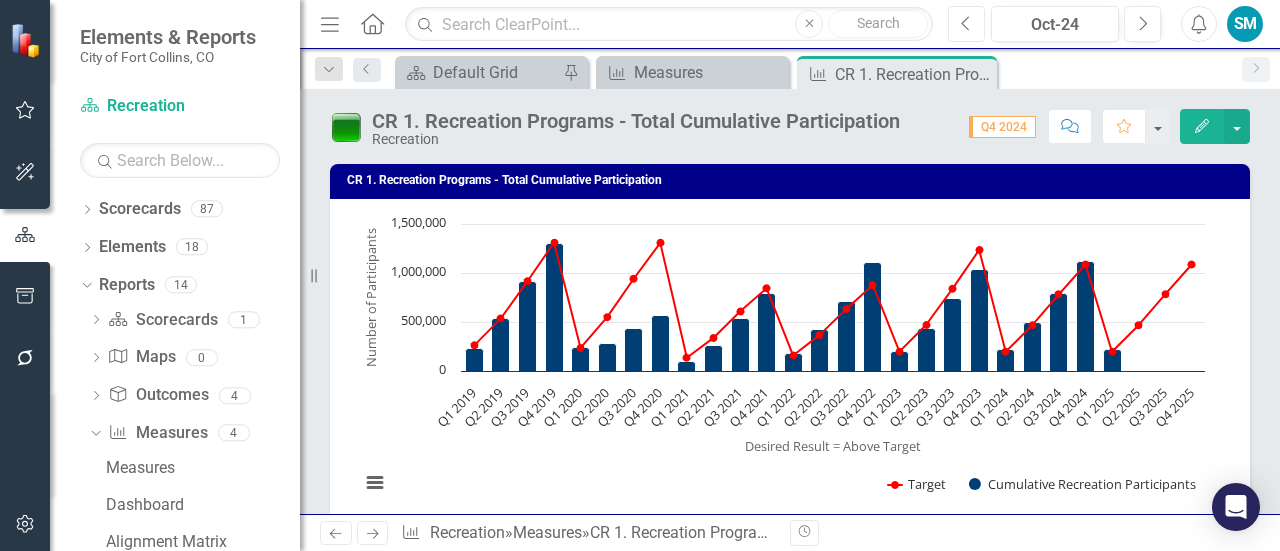 click on "Previous" at bounding box center [966, 24] 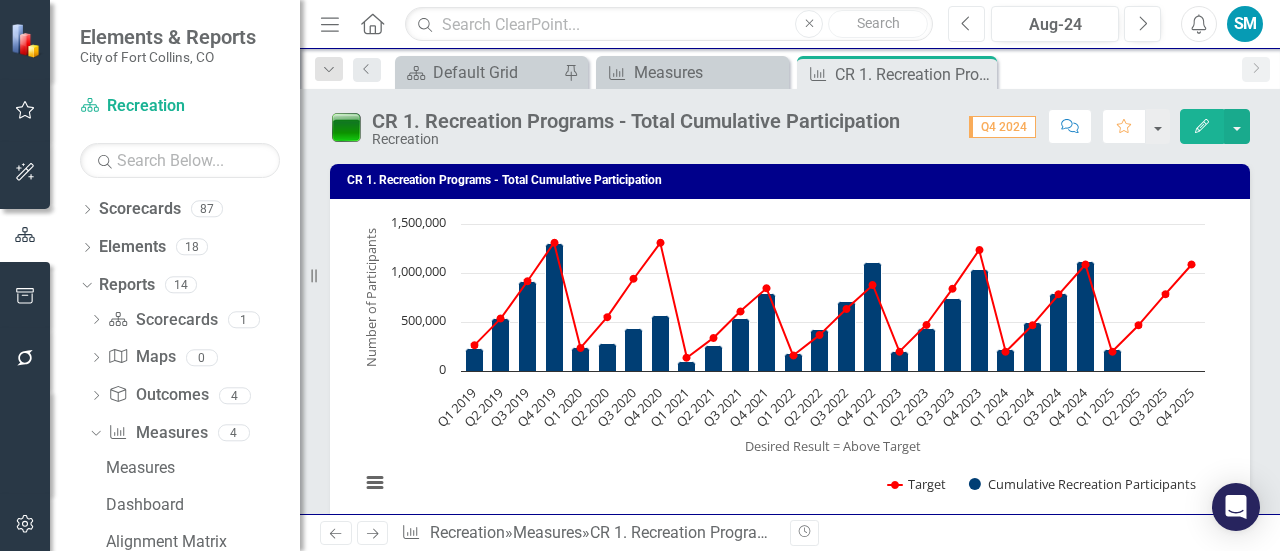 click on "Previous" at bounding box center (966, 24) 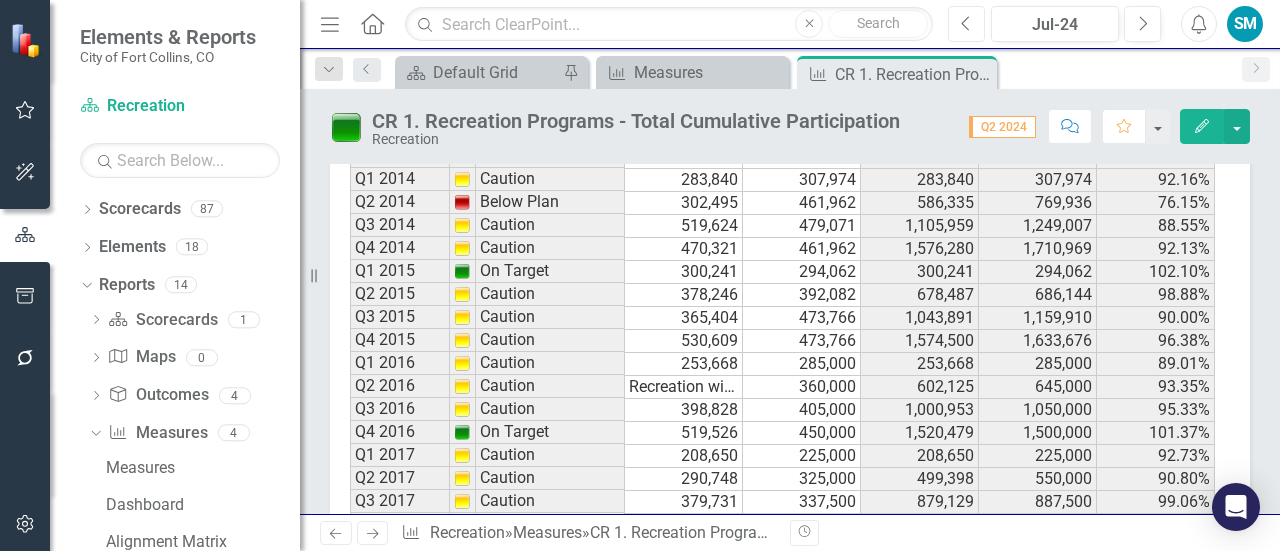 scroll, scrollTop: 1766, scrollLeft: 0, axis: vertical 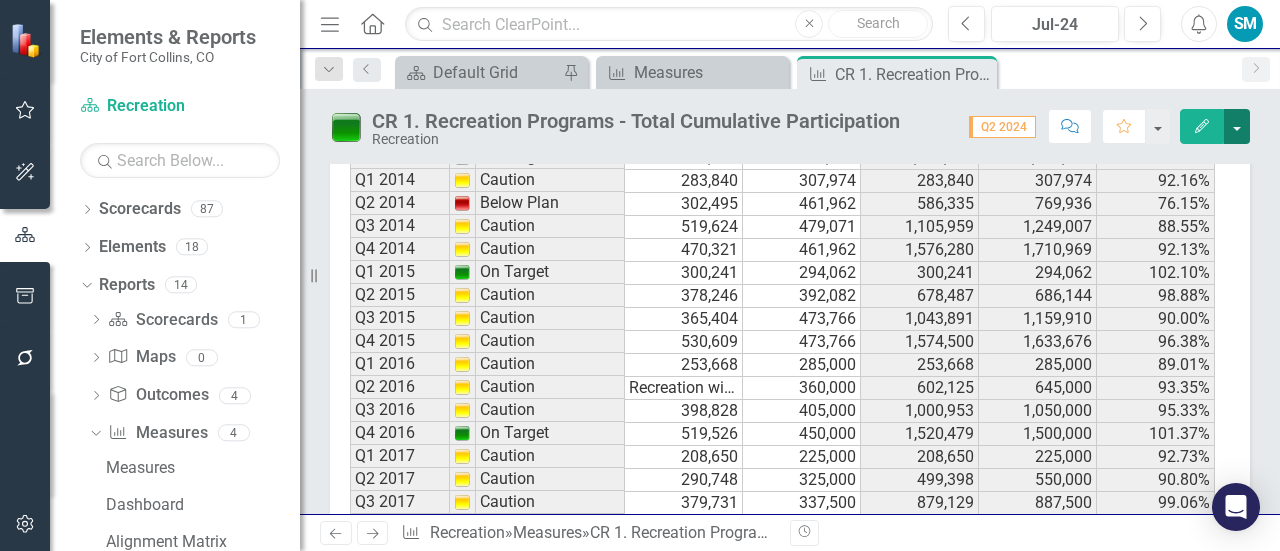 click at bounding box center (1237, 126) 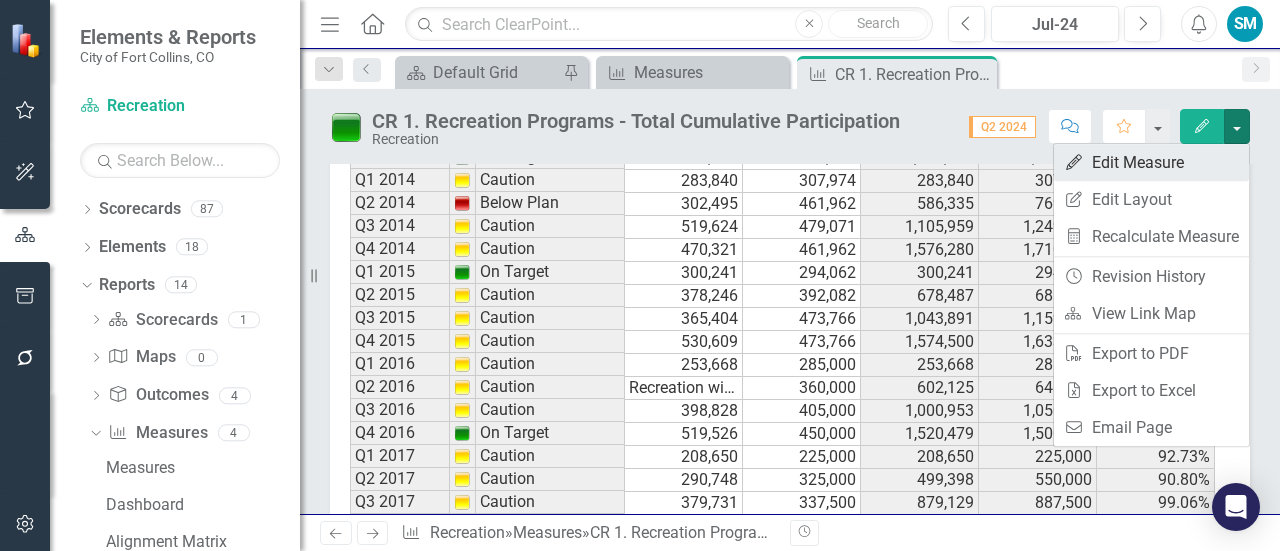 click on "Edit Edit Measure" at bounding box center (1151, 162) 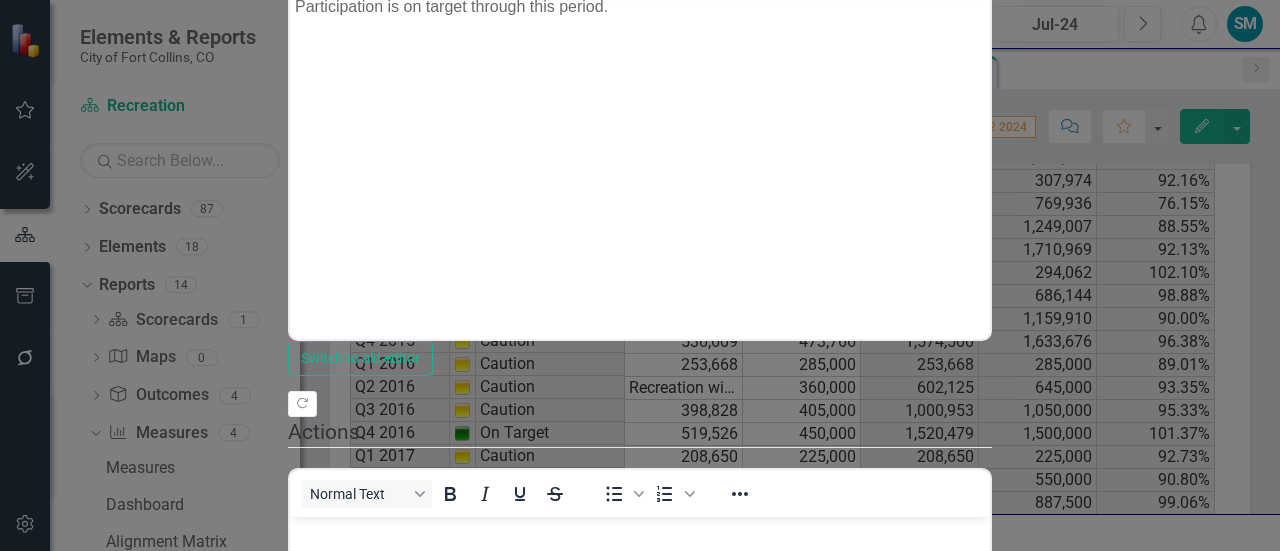 scroll, scrollTop: 0, scrollLeft: 0, axis: both 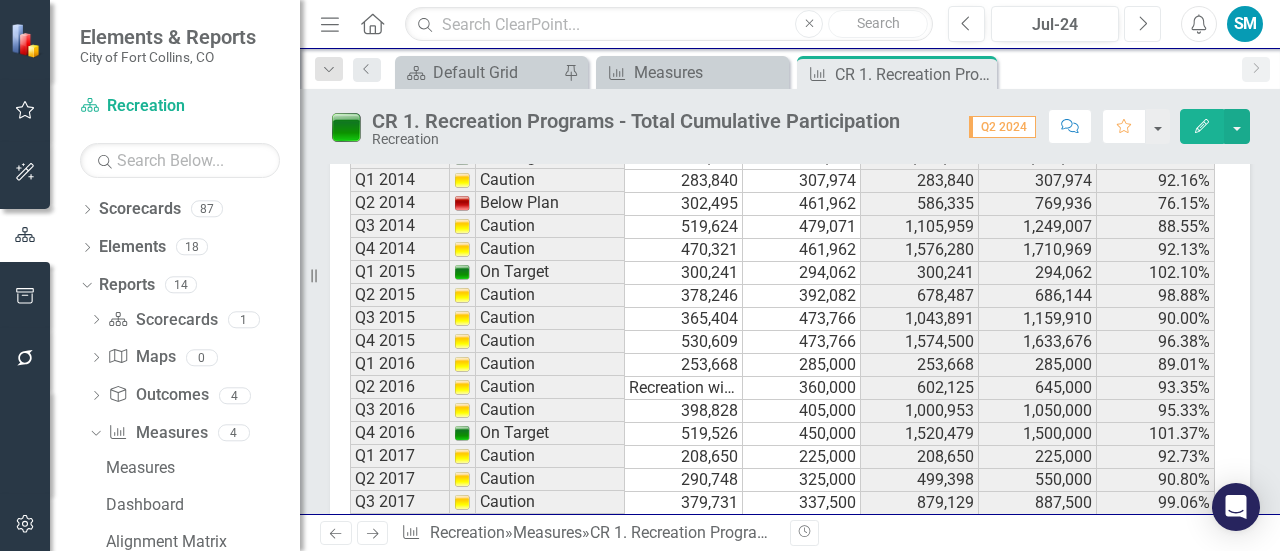 click on "Next" at bounding box center (1142, 24) 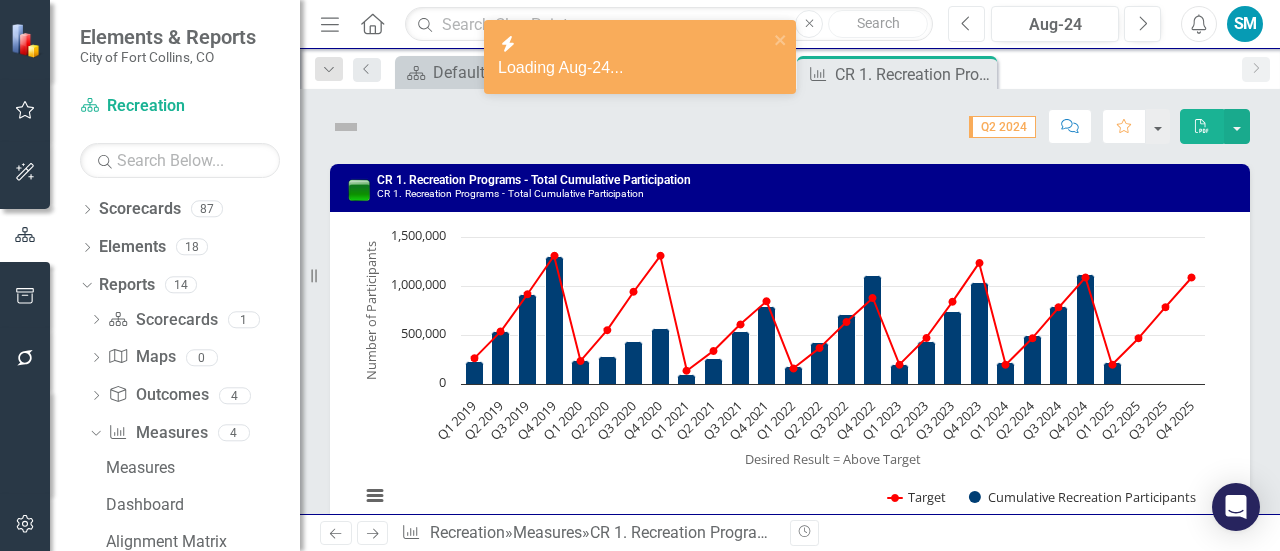 click on "Previous" at bounding box center [966, 24] 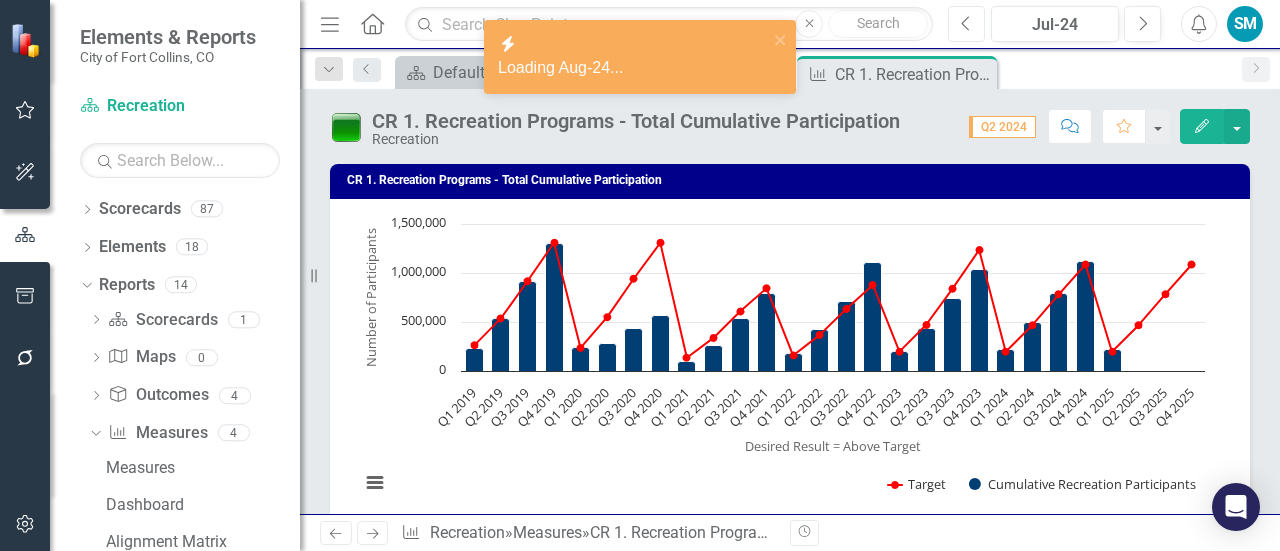 click on "Previous" at bounding box center [966, 24] 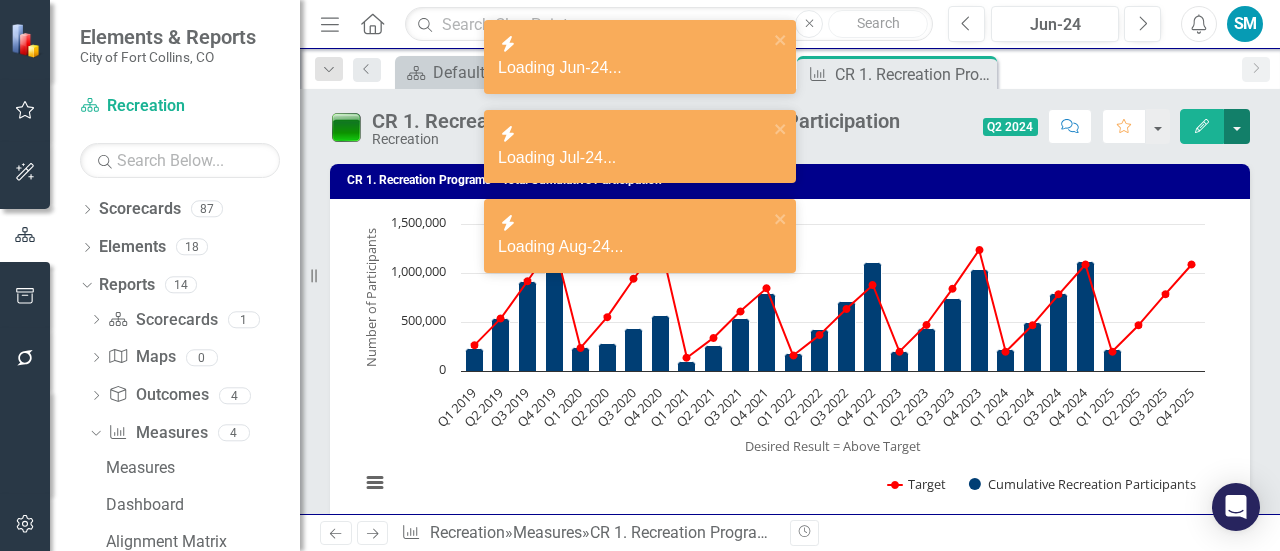 click at bounding box center (1237, 126) 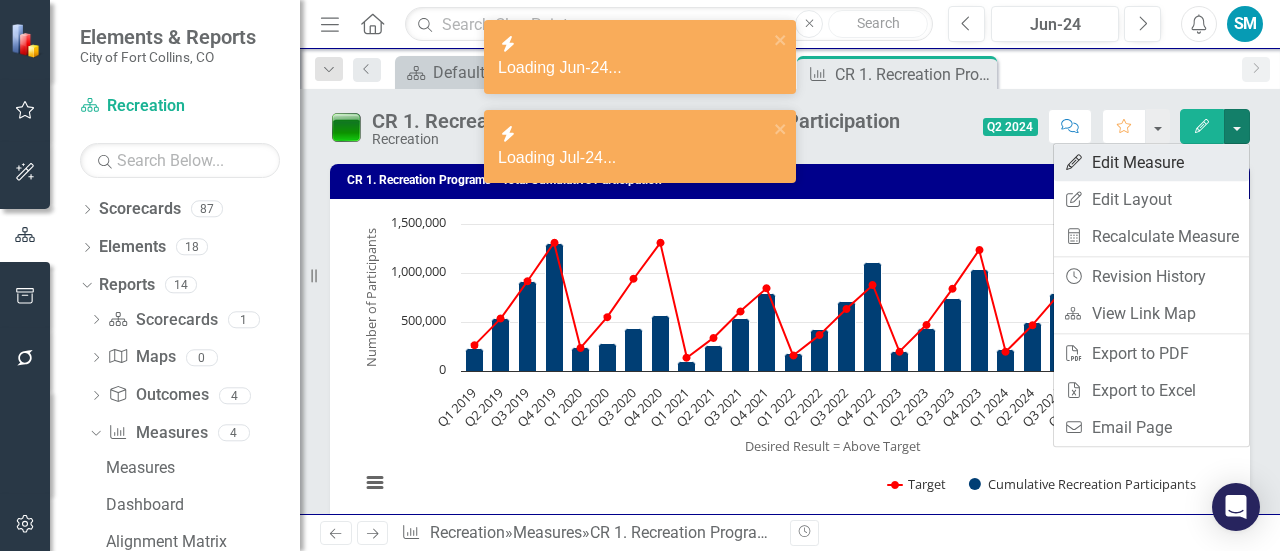 click on "Edit Edit Measure" at bounding box center [1151, 162] 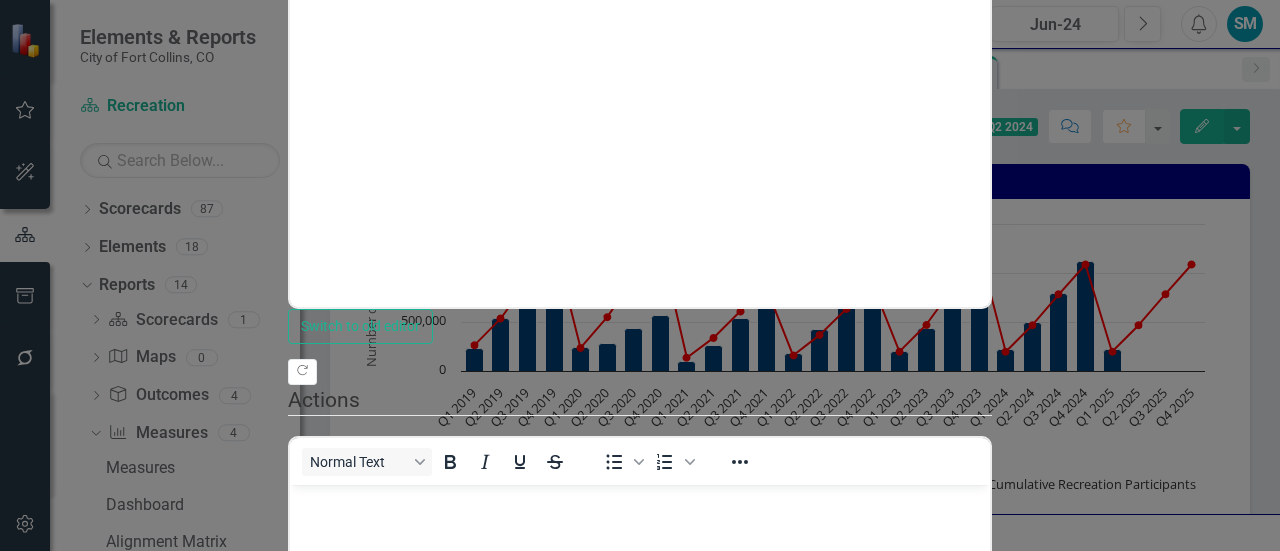 scroll, scrollTop: 0, scrollLeft: 0, axis: both 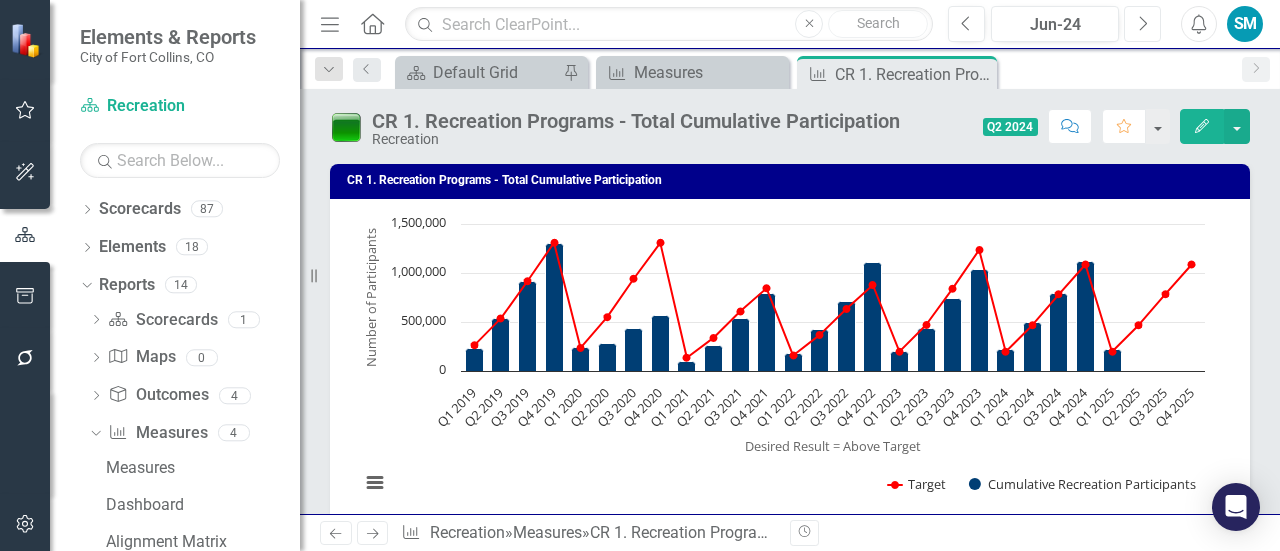 click on "Next" 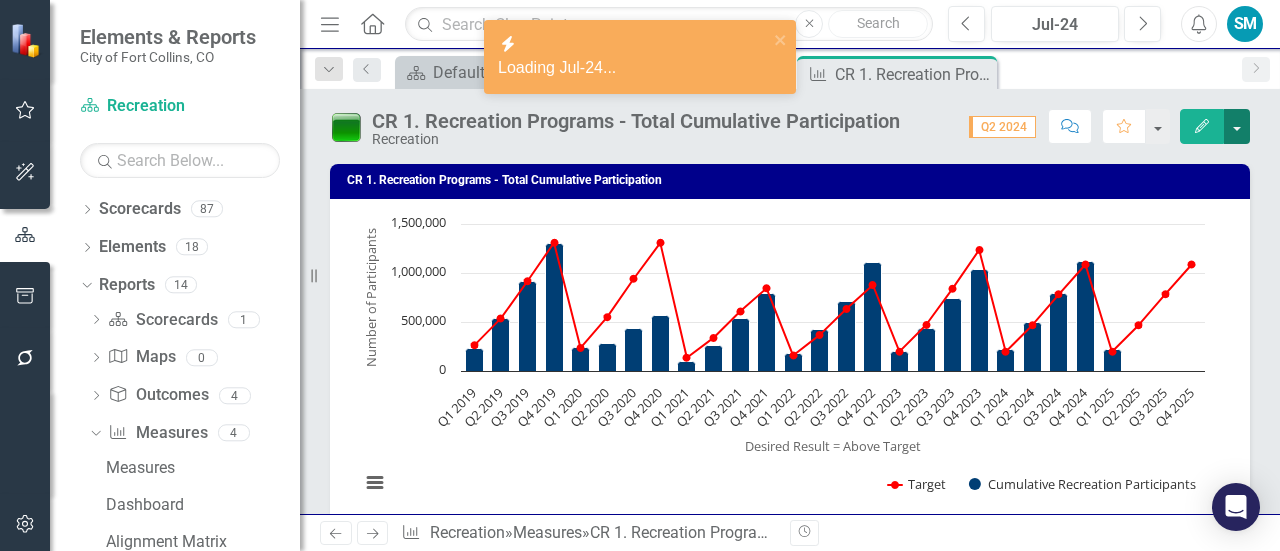 click at bounding box center [1237, 126] 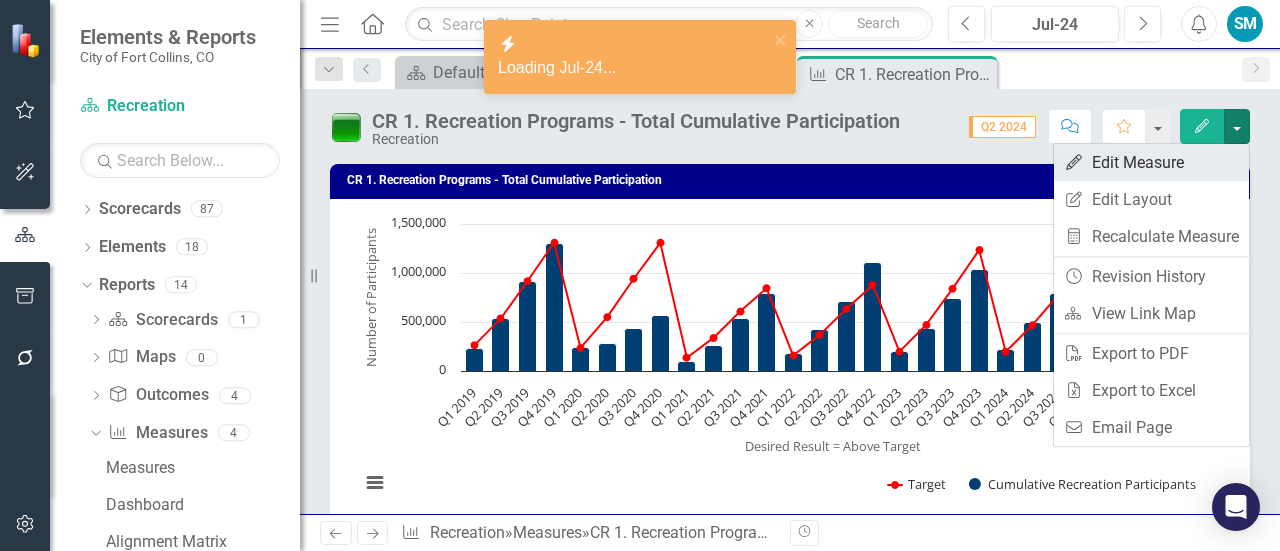 click on "Edit Edit Measure" at bounding box center [1151, 162] 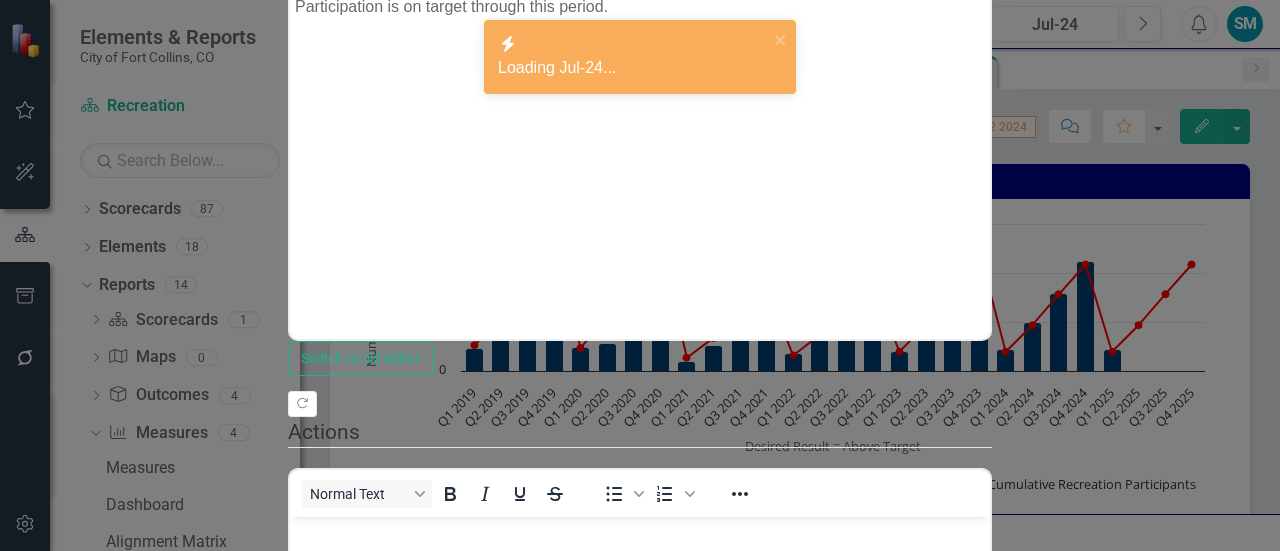 scroll, scrollTop: 0, scrollLeft: 0, axis: both 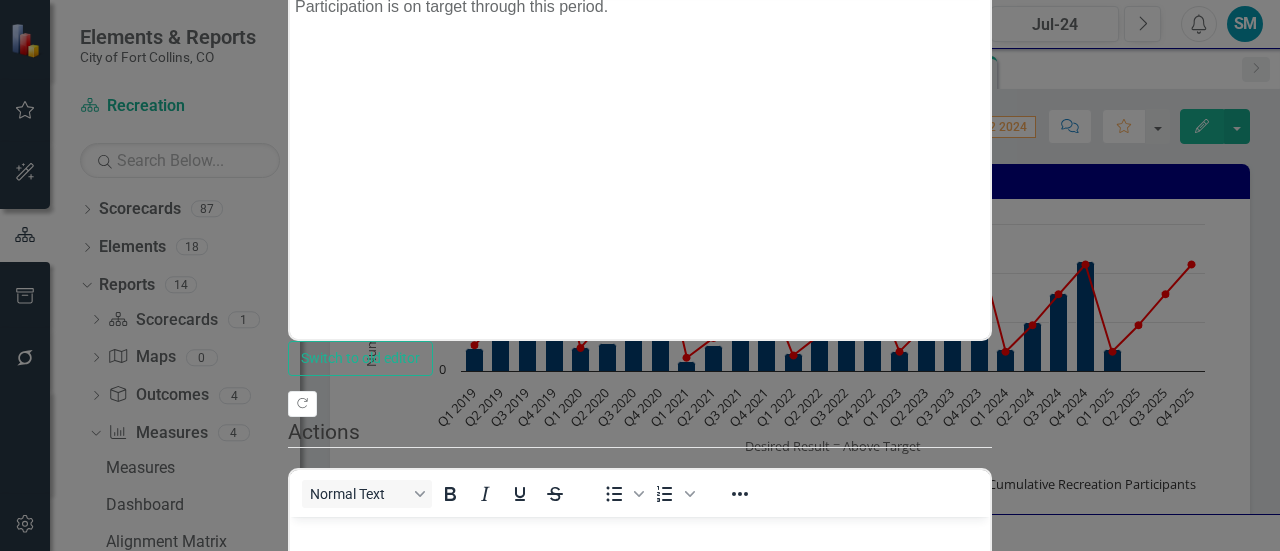 click 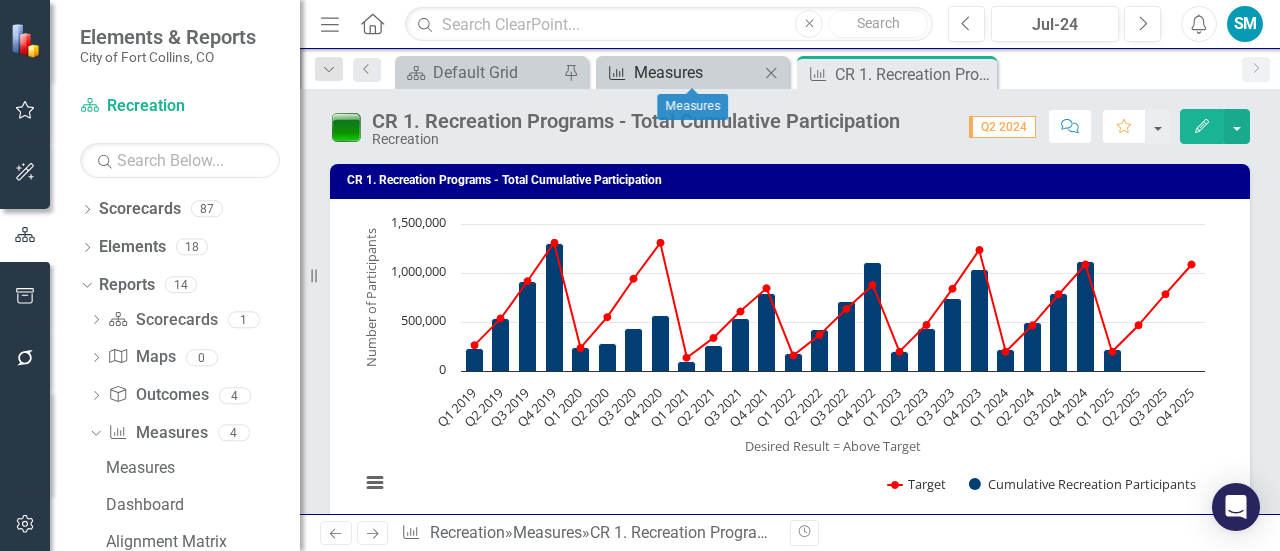 click on "Measures" at bounding box center (696, 72) 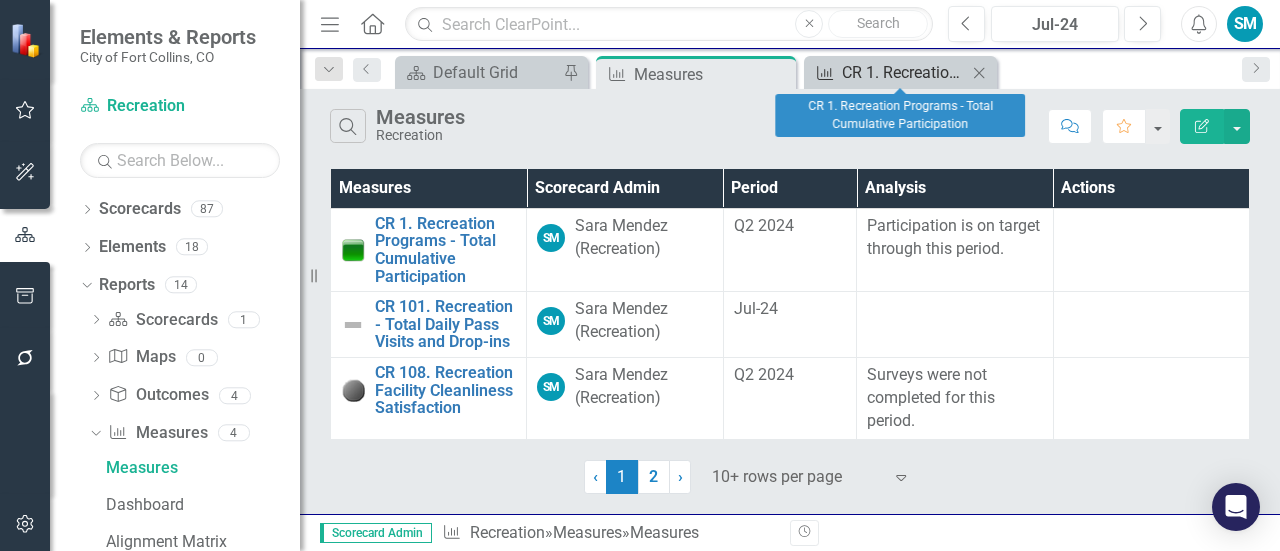 click on "CR 1. Recreation Programs - Total Cumulative Participation" at bounding box center [904, 72] 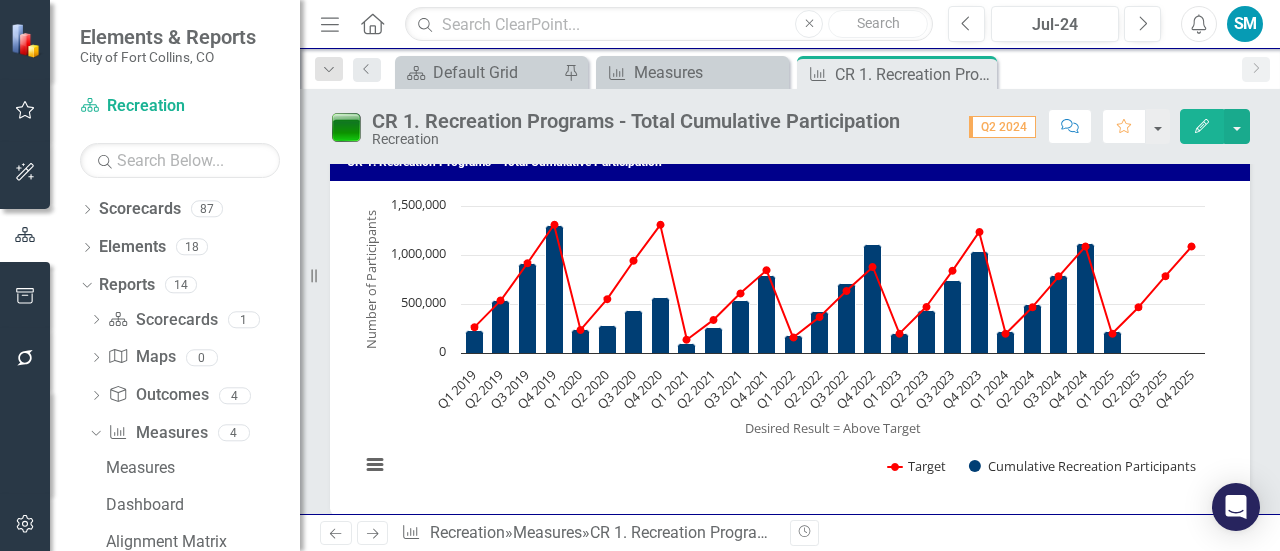 scroll, scrollTop: 0, scrollLeft: 0, axis: both 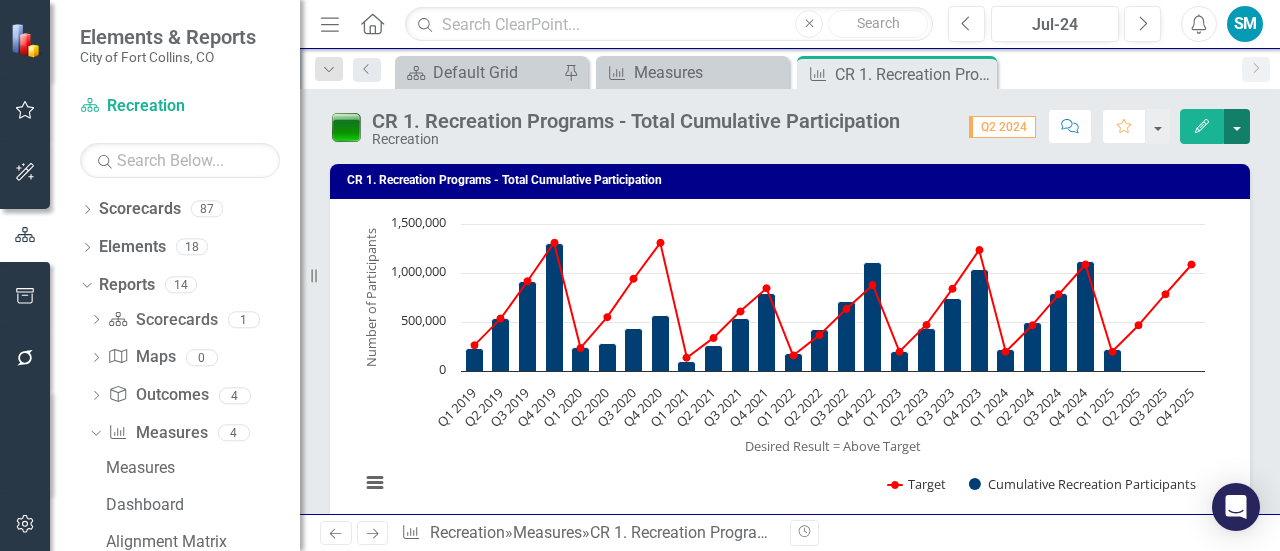 click at bounding box center [1237, 126] 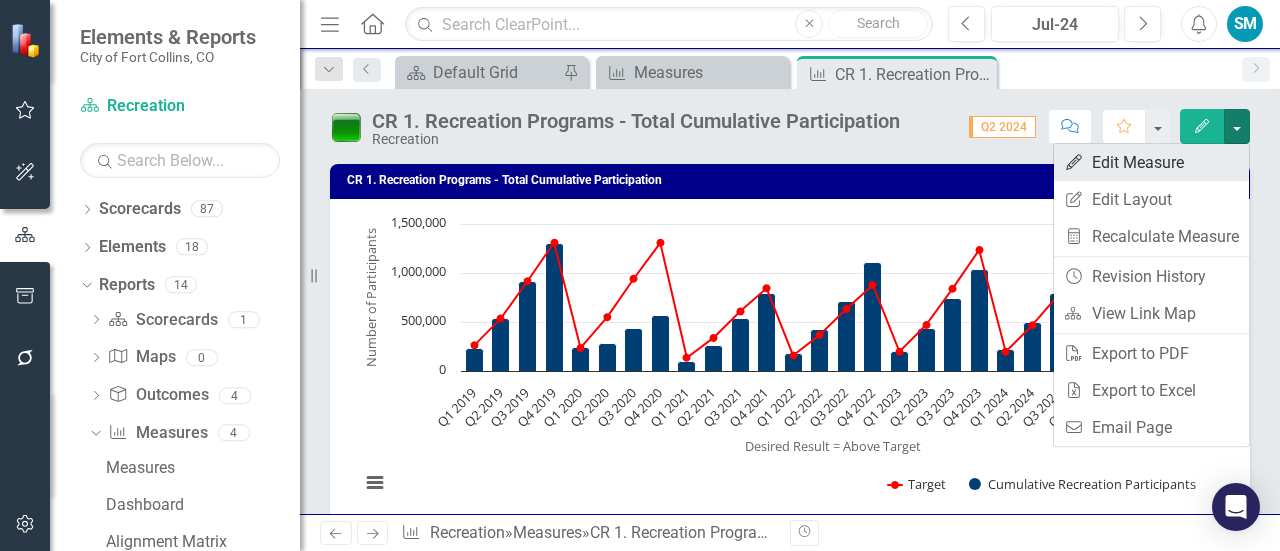 click on "Edit Edit Measure" at bounding box center (1151, 162) 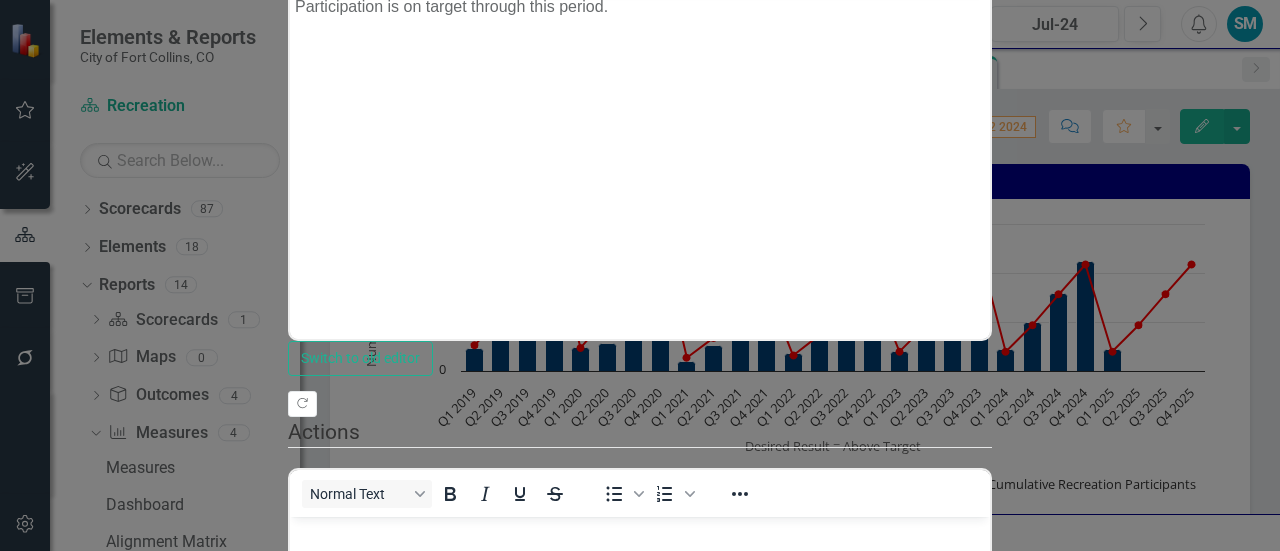 scroll, scrollTop: 0, scrollLeft: 0, axis: both 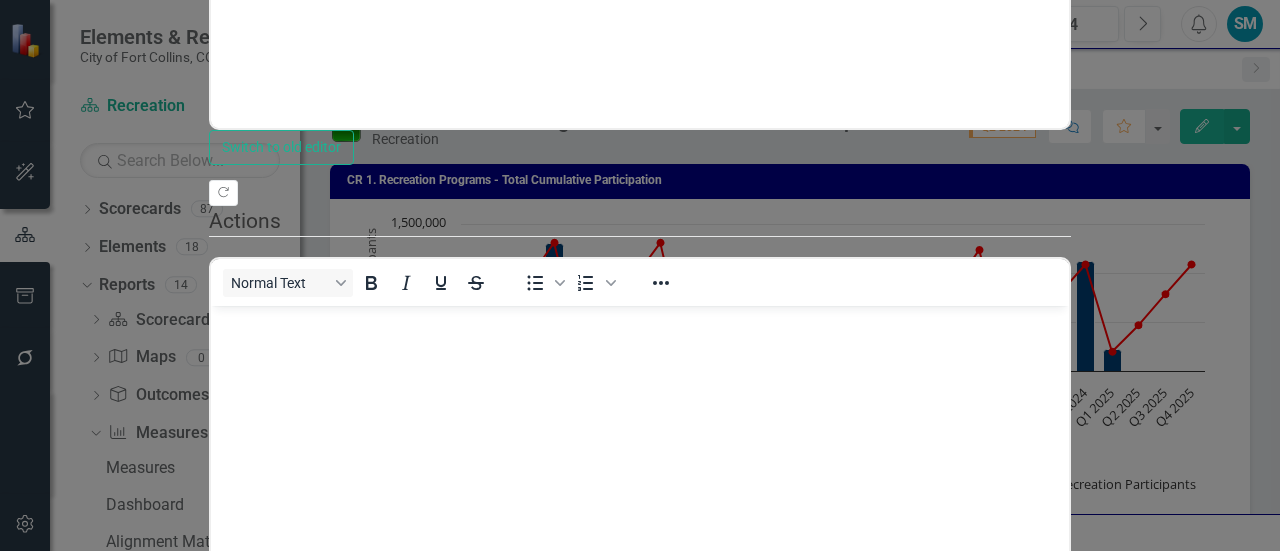 click on "Close" 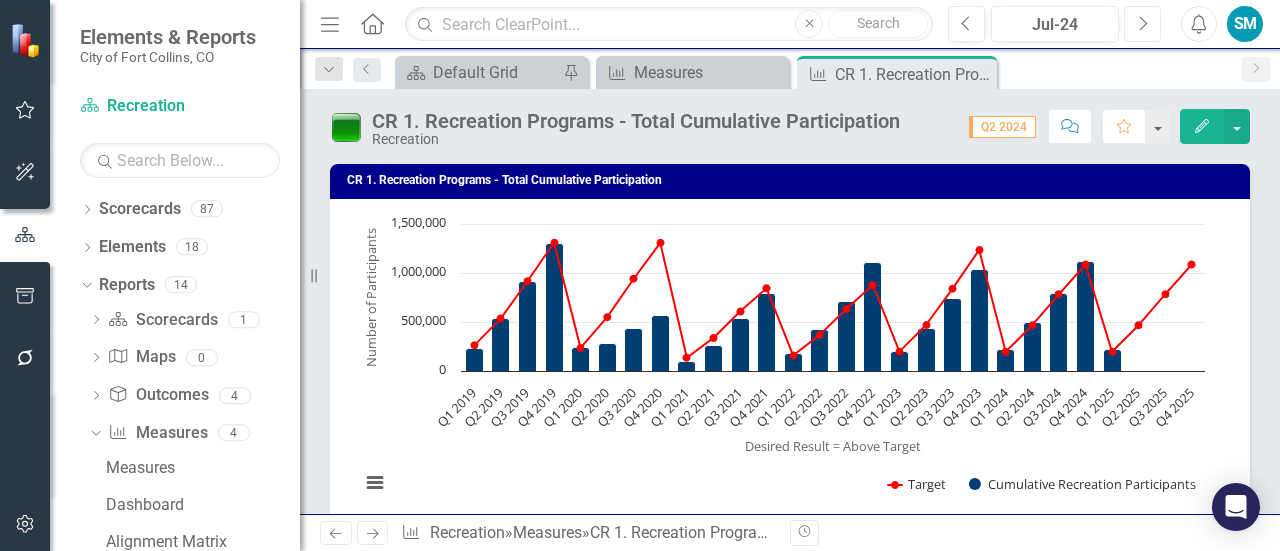 click on "Next" at bounding box center (1142, 24) 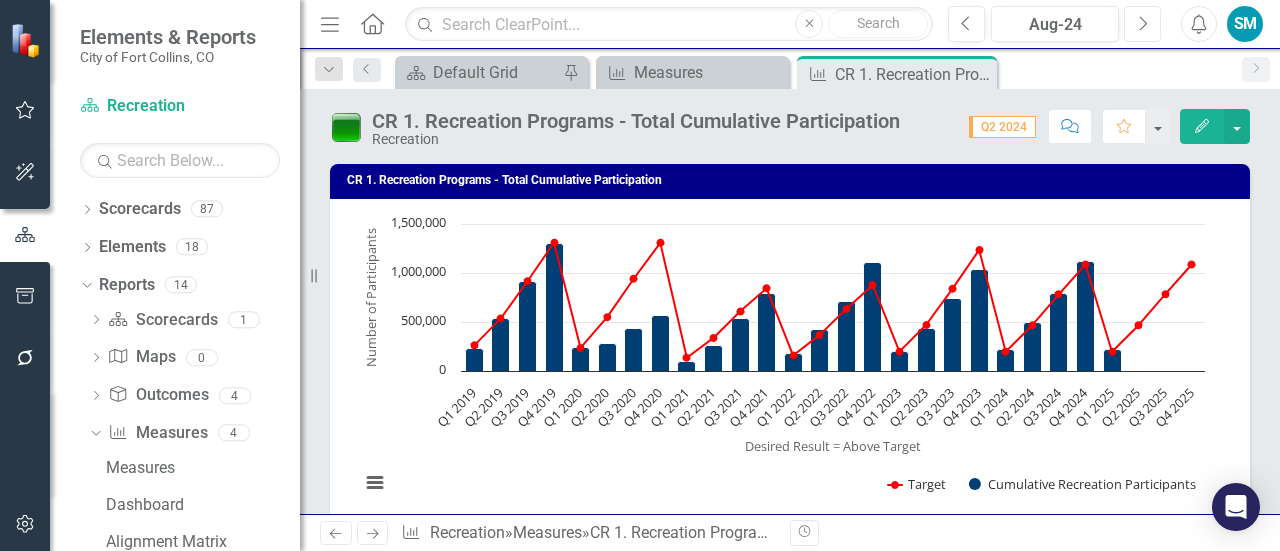 click on "Next" at bounding box center (1142, 24) 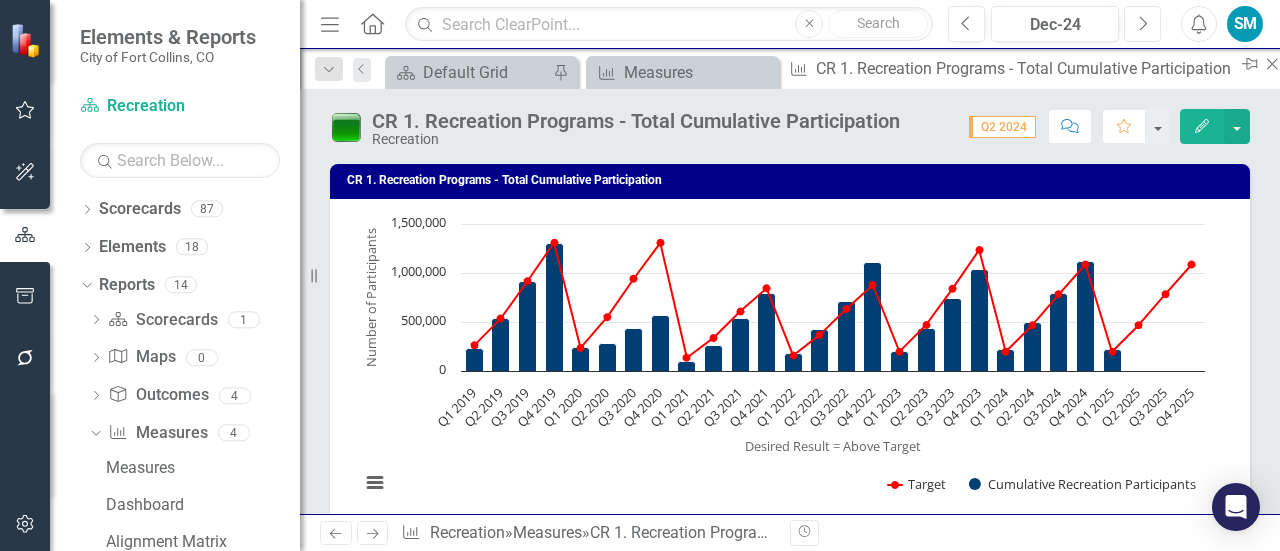 click on "Next" at bounding box center [1142, 24] 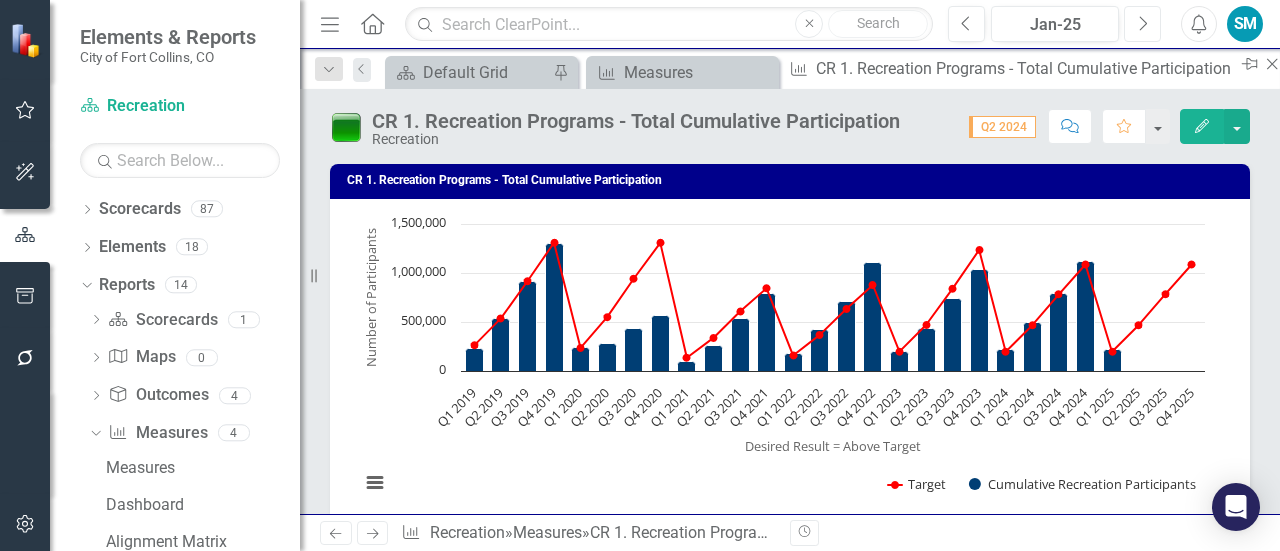 click on "Next" at bounding box center [1142, 24] 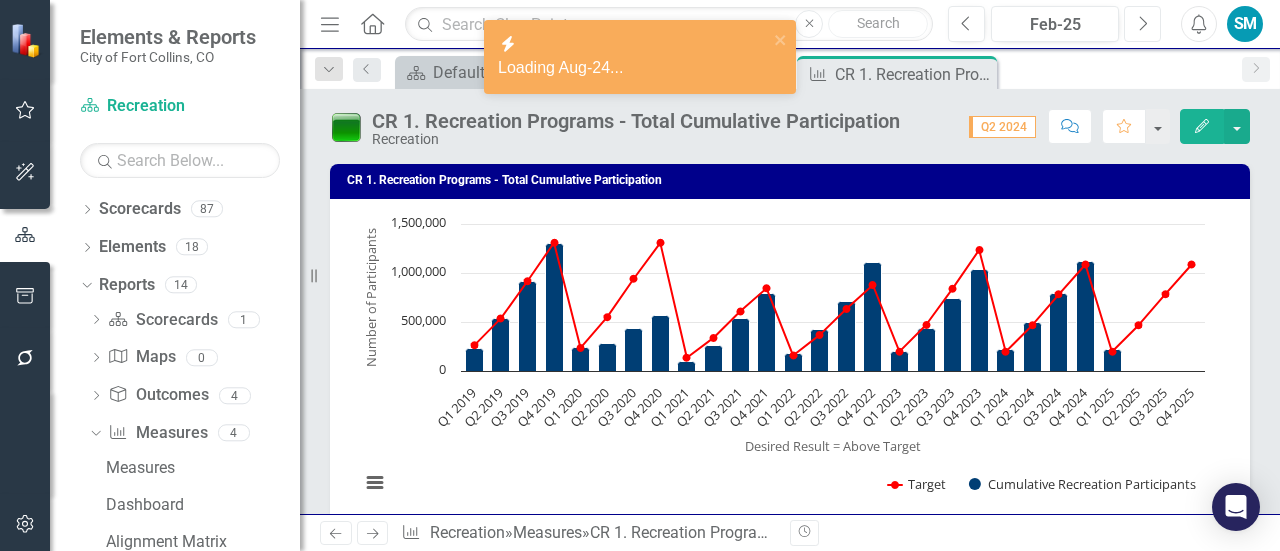click on "Next" at bounding box center (1142, 24) 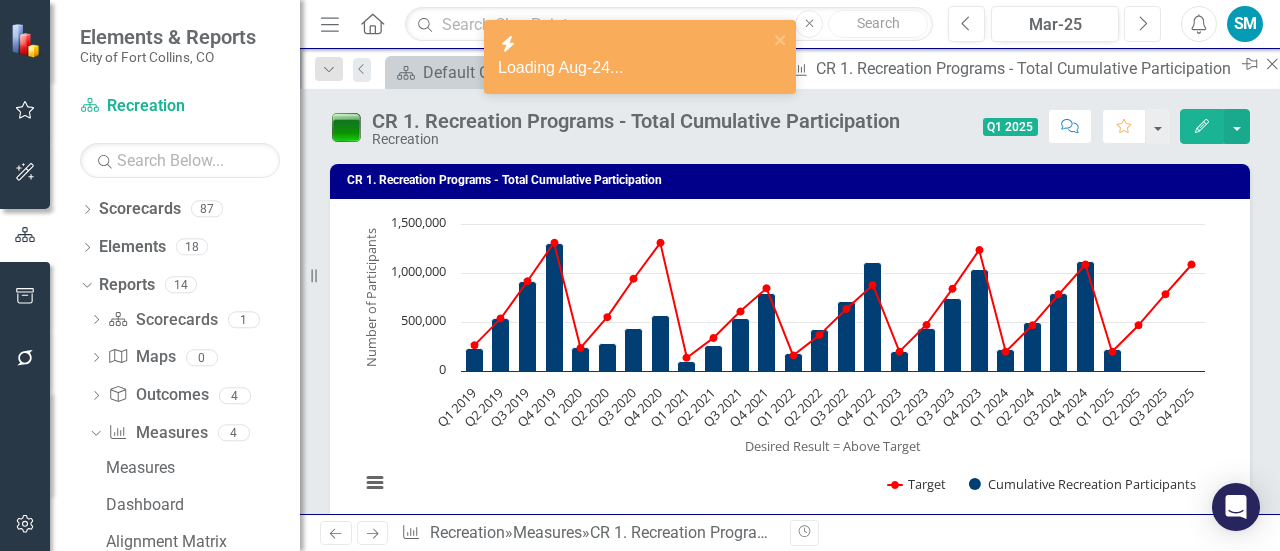 click on "Next" at bounding box center (1142, 24) 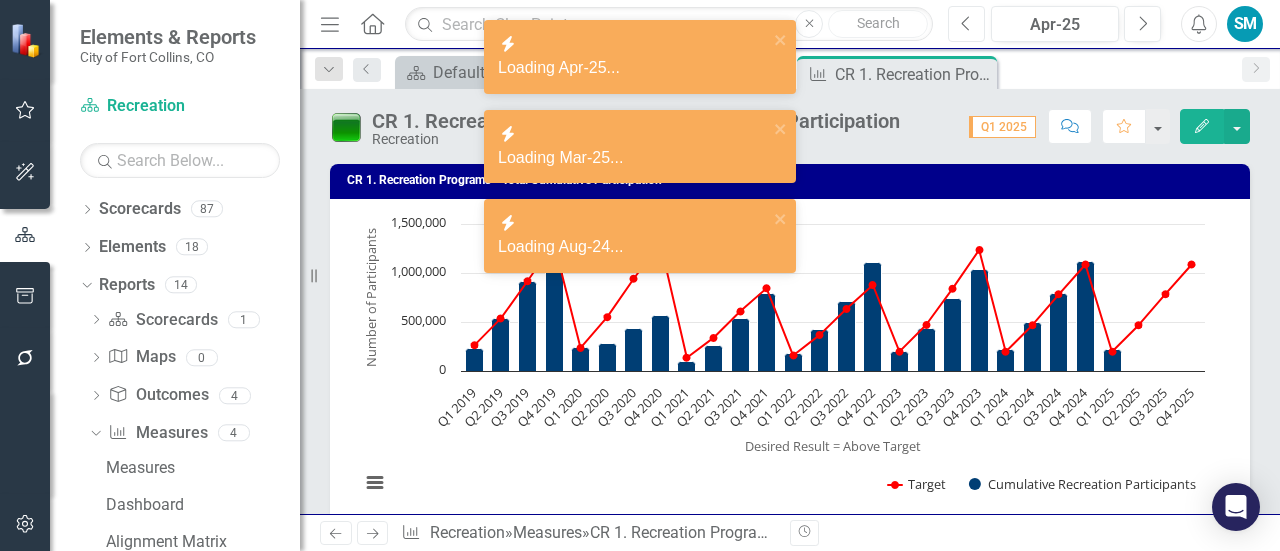 click on "Previous" 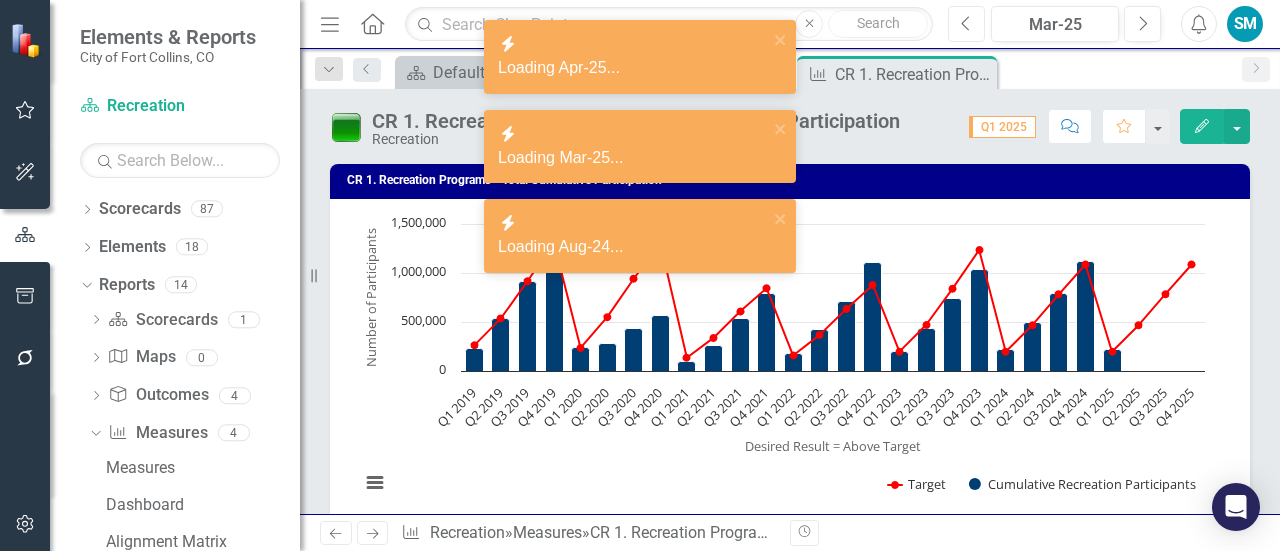 click on "Previous" 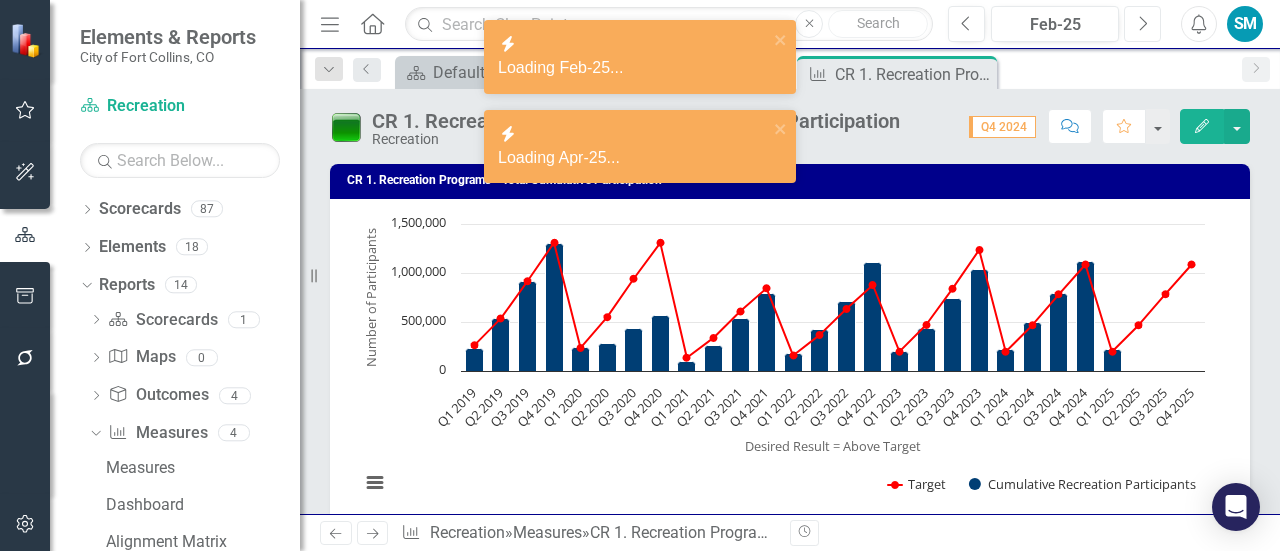 click 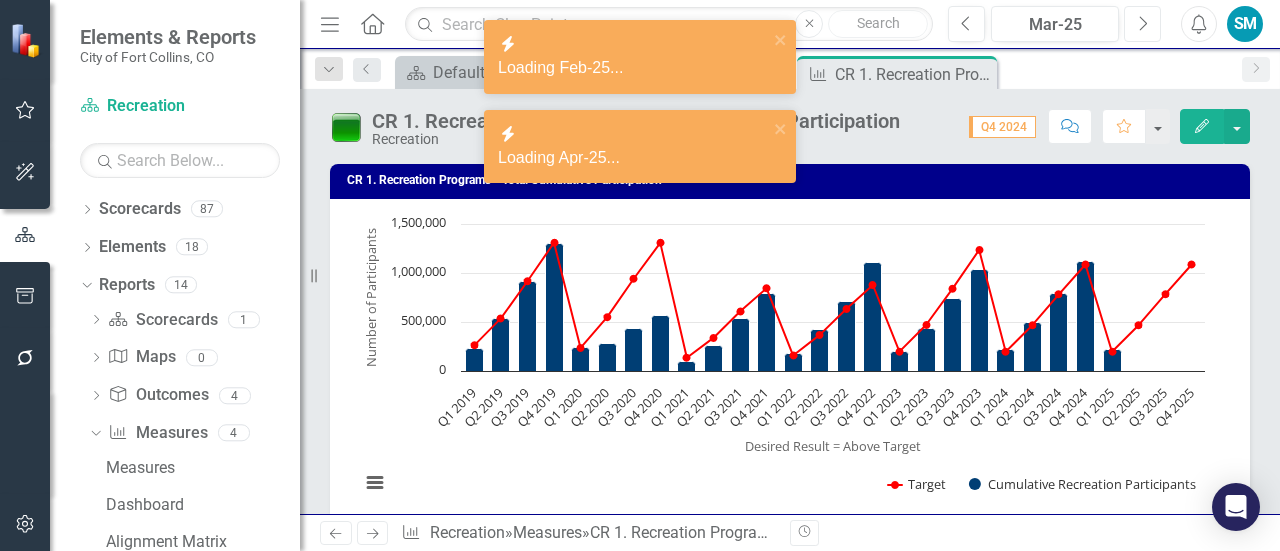 click 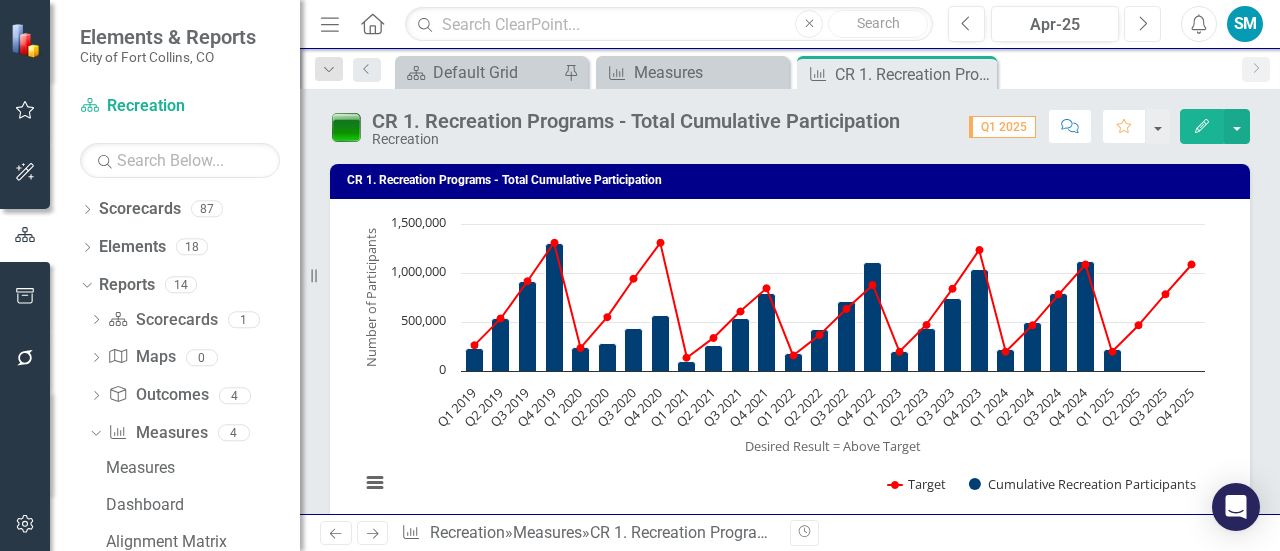 click on "Next" 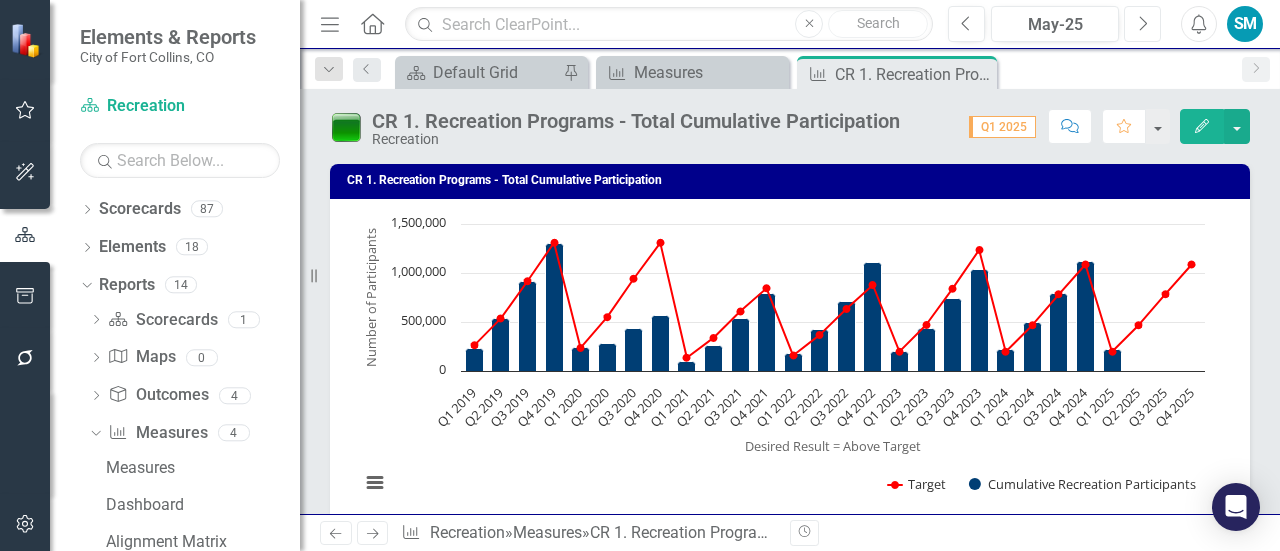 click on "Next" 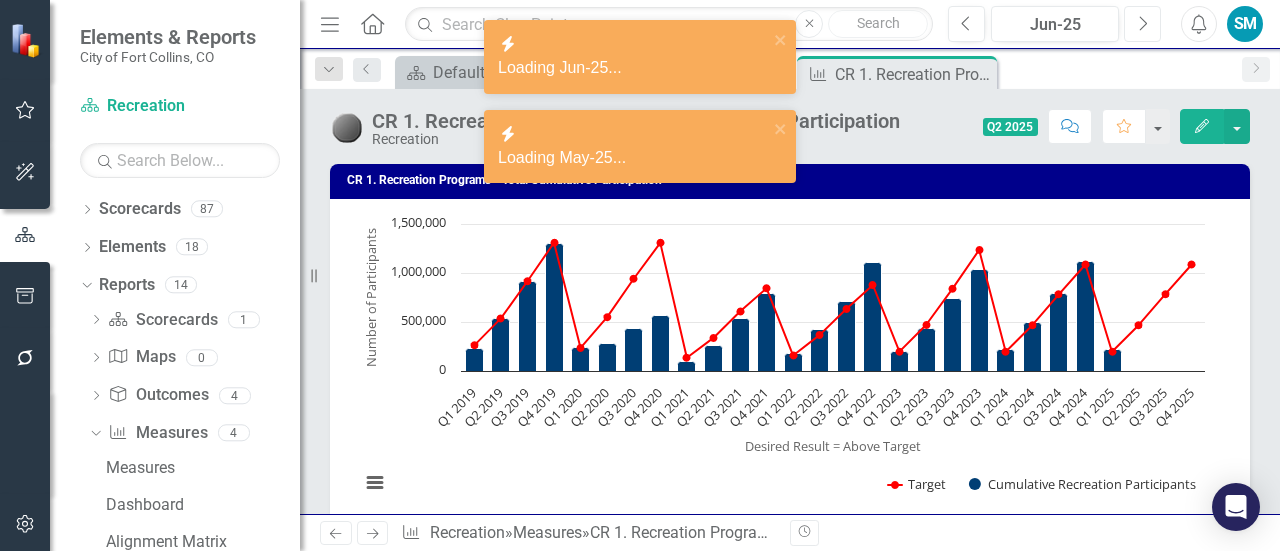 click on "Next" 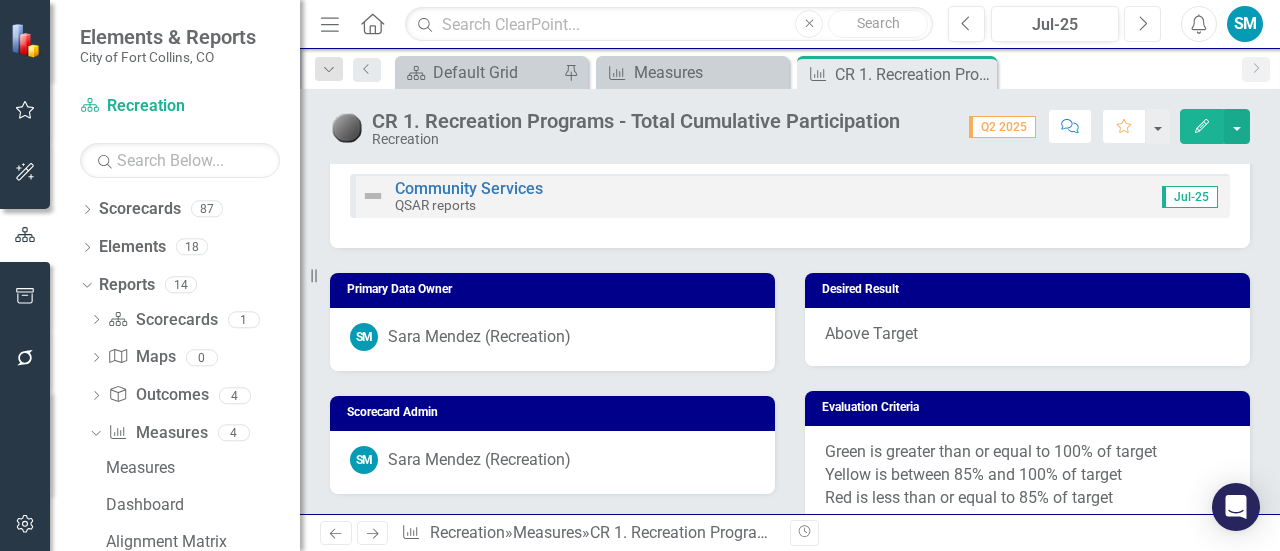 scroll, scrollTop: 822, scrollLeft: 0, axis: vertical 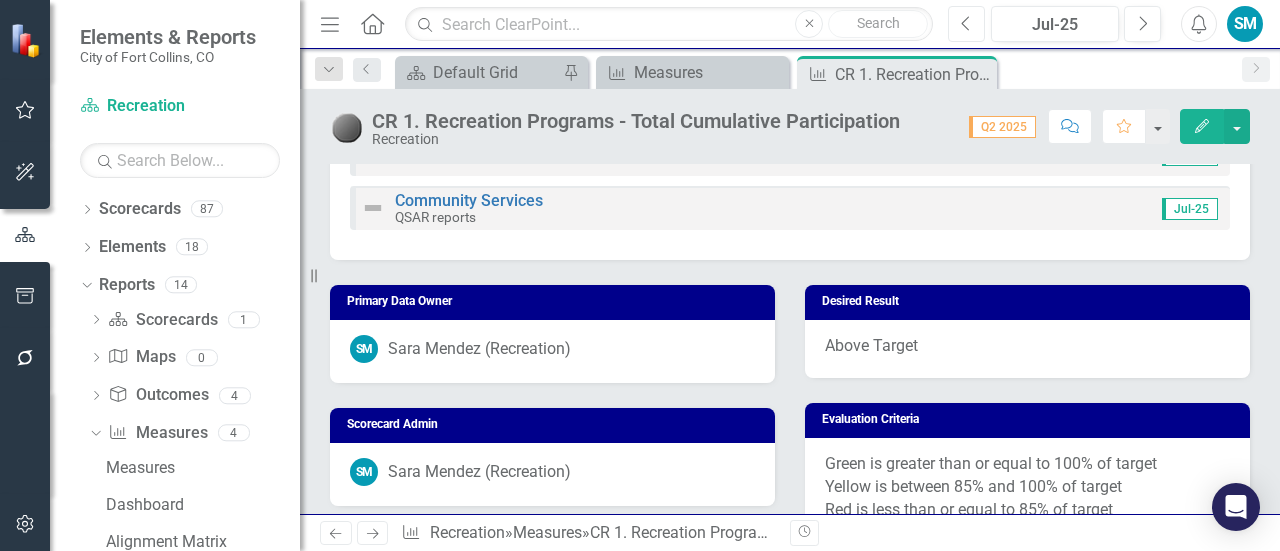 click on "Previous" 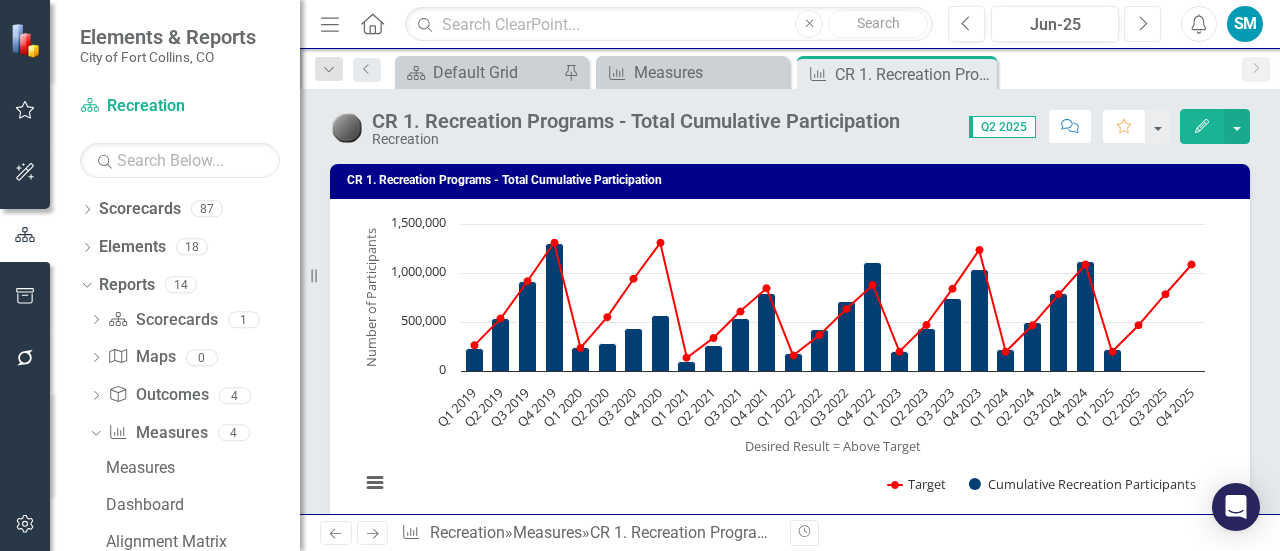 click on "Next" 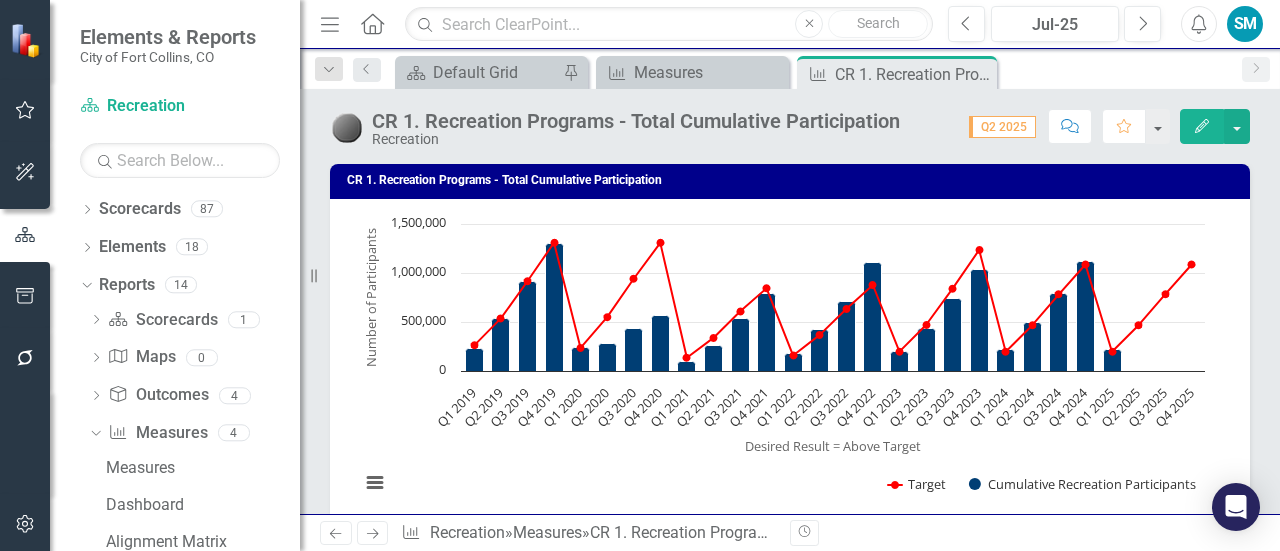 click on "CR 1. Recreation Programs - Total Cumulative Participation Recreation Score: 0.00 Q2 2025 Completed  Comment Favorite Edit CR 1. Recreation Programs - Total Cumulative Participation Chart Combination chart with 2 data series. The chart has 1 X axis displaying Desired Result = Above Target.  The chart has 1 Y axis displaying Number of Participants. Data ranges from 101835 to 1308810. Desired Result = Above Target Number of Participants Chart context menu Target Cumulative Recreation Participants Q1 2019 Q2 2019 Q3 2019 Q4 2019 Q1 2020 Q2 2020 Q3 2020 Q4 2020 Q1 2021 Q2 2021 Q3 2021 Q4 2021 Q1 2022 Q2 2022 Q3 2022 Q4 2022 Q1 2023 Q2 2023 Q3 2023 Q4 2023 Q1 2024 Q2 2024 Q3 2024 Q4 2024 Q1 2025 Q2 2025 Q3 2025 Q4 2025 0 500,000 1,000,000 1,500,000 Cumulative Recreation Participants ​ Q4 2022: 1,103,001 ​ End of interactive chart. Analysis Jun-25 Actions Jun-25 Outcomes Culture and Recreation Citywide Scorecard Q2 2025 Culture and Recreation Baldrige Jul-25 Culture & Recreation Jul-25 Community Services Jul-25" at bounding box center [790, 301] 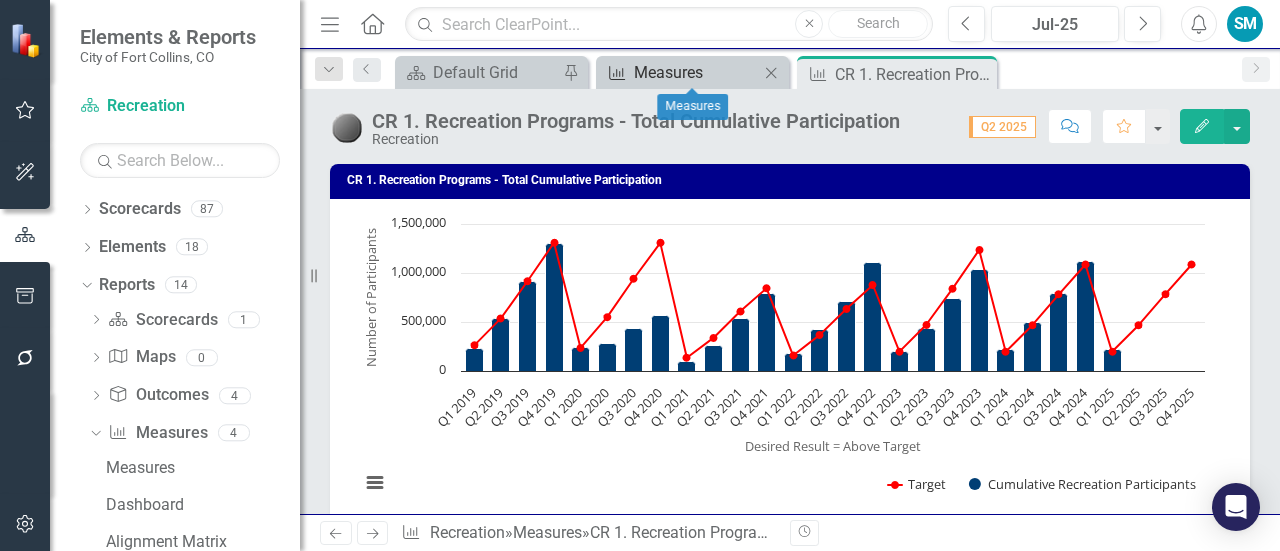 click on "Measures" at bounding box center (696, 72) 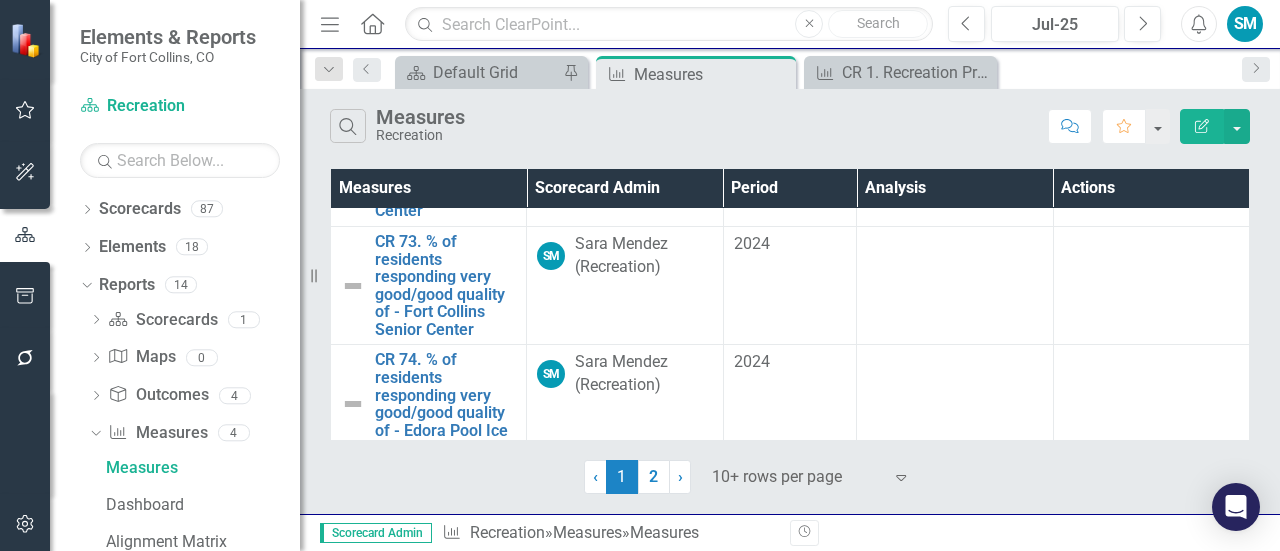 scroll, scrollTop: 984, scrollLeft: 0, axis: vertical 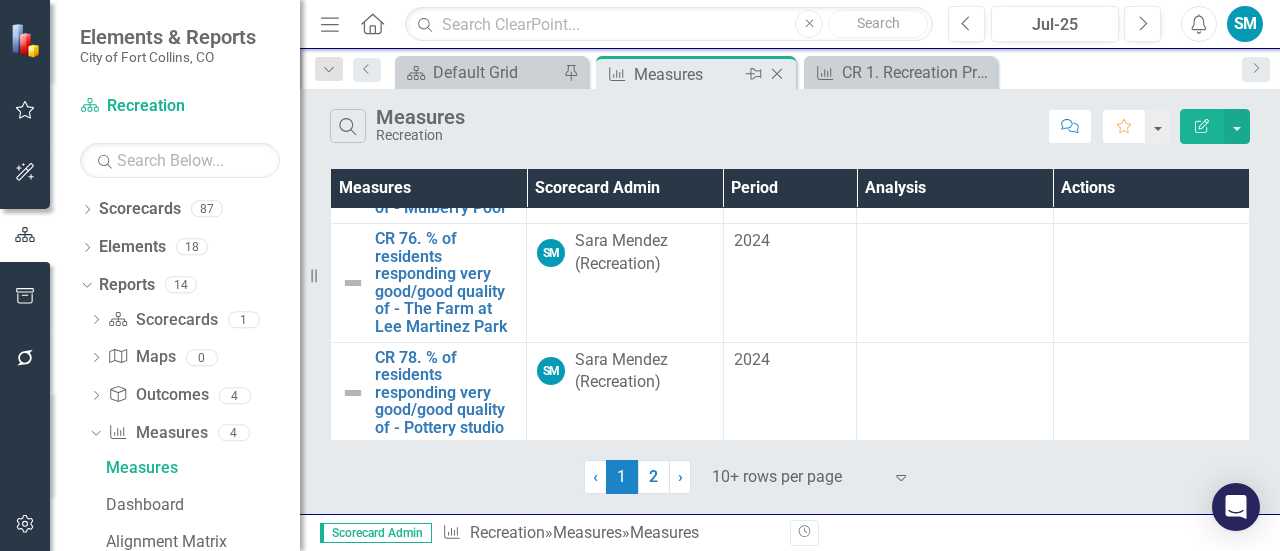 click on "Close" 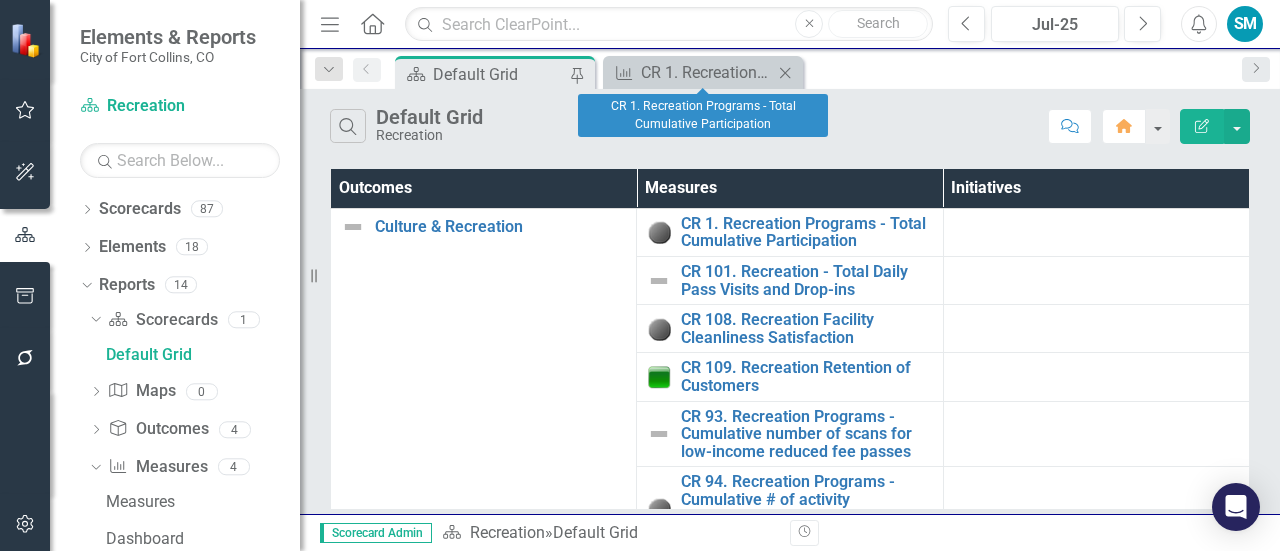 scroll, scrollTop: 0, scrollLeft: 0, axis: both 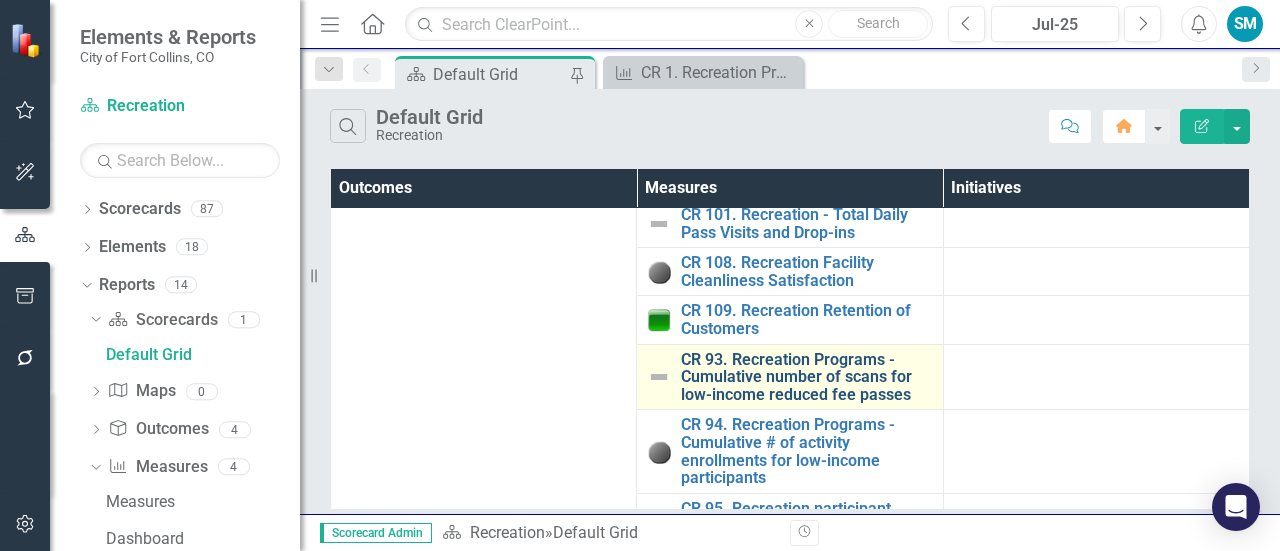 click on "CR 93. Recreation Programs - Cumulative number of scans for low-income reduced fee passes" at bounding box center (806, 377) 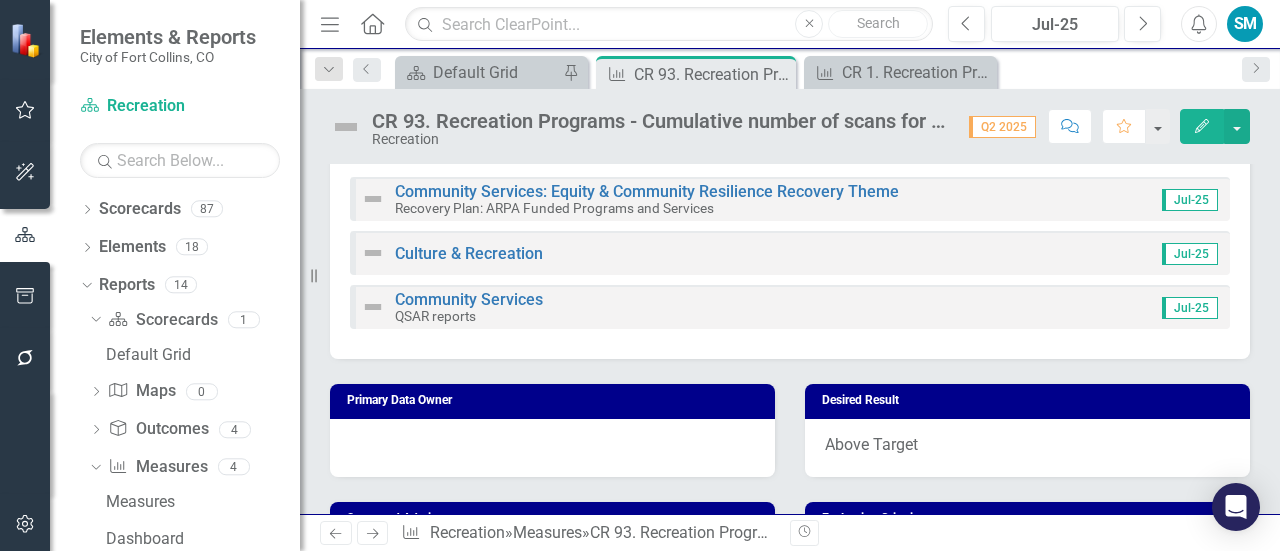 scroll, scrollTop: 668, scrollLeft: 0, axis: vertical 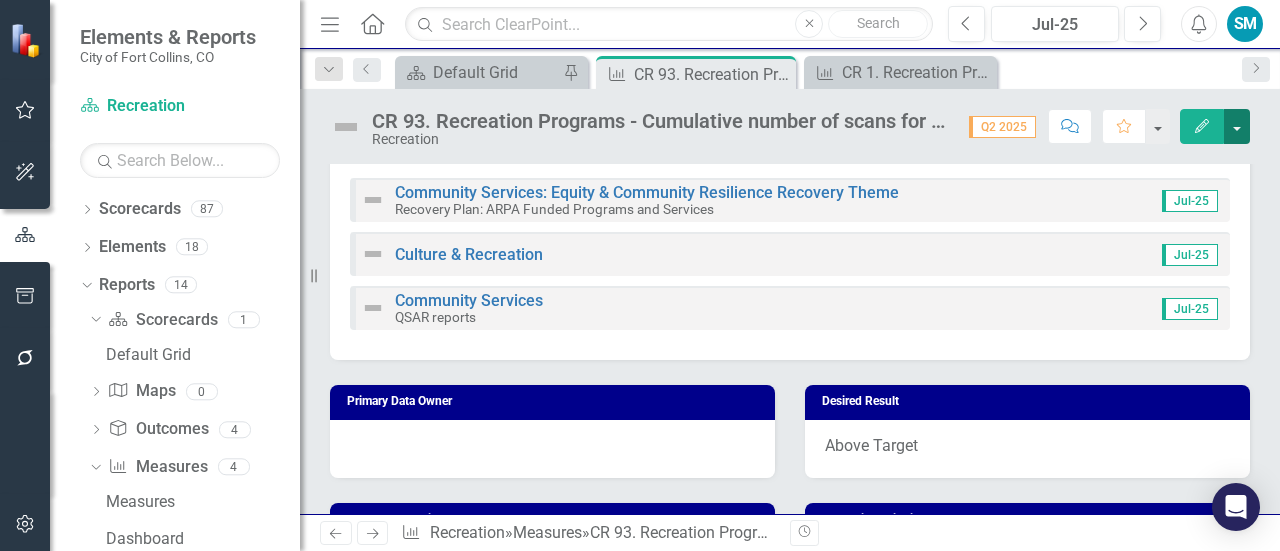 click at bounding box center [1237, 126] 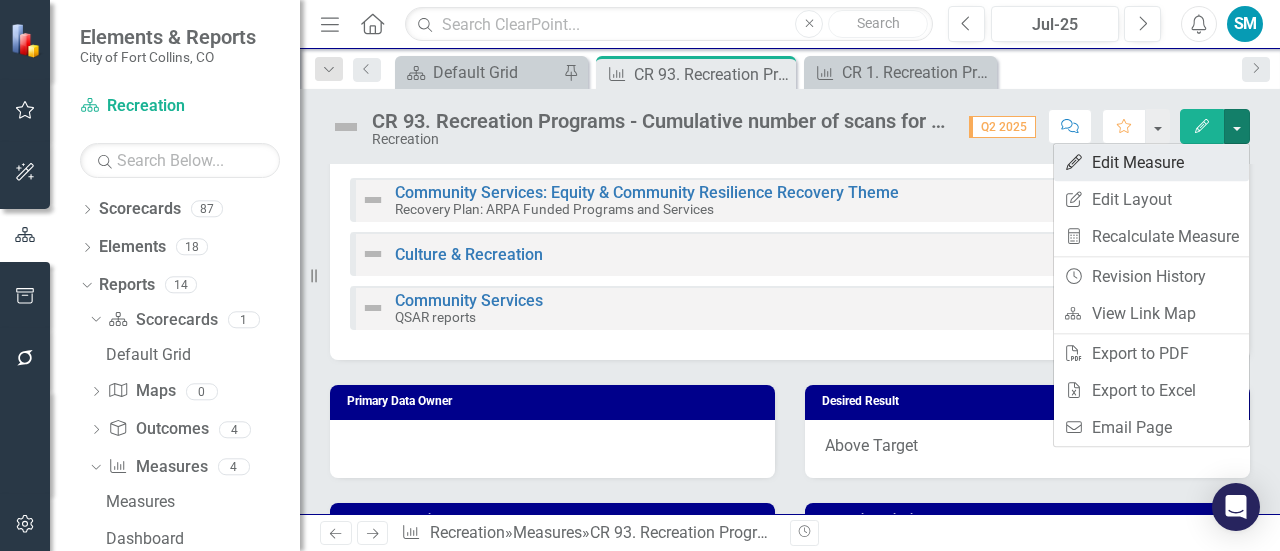 click on "Edit Edit Measure" at bounding box center (1151, 162) 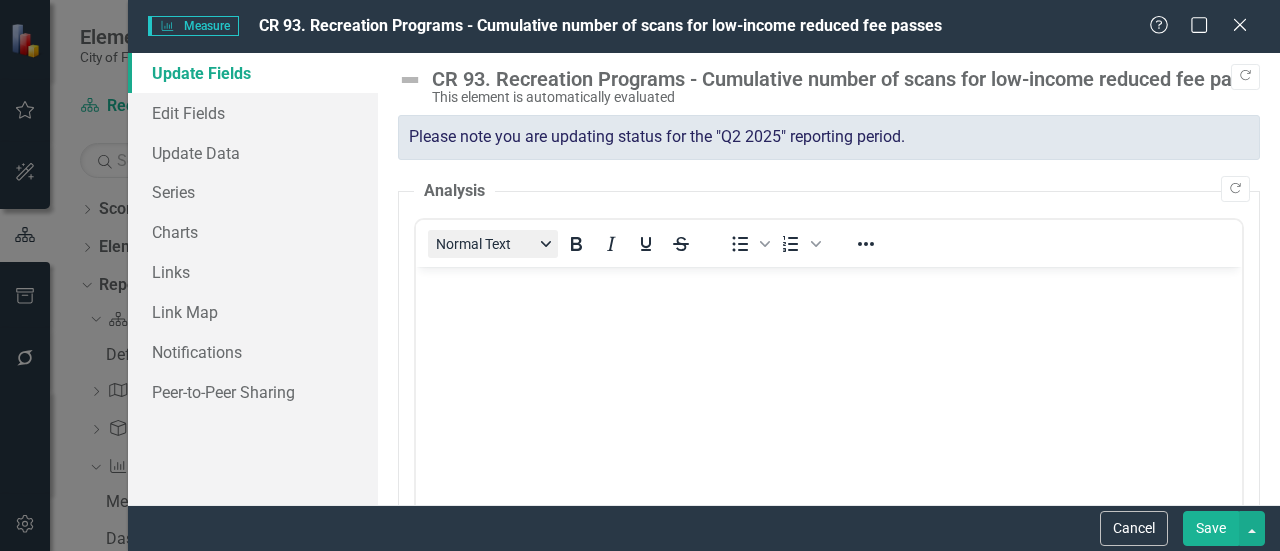 scroll, scrollTop: 0, scrollLeft: 0, axis: both 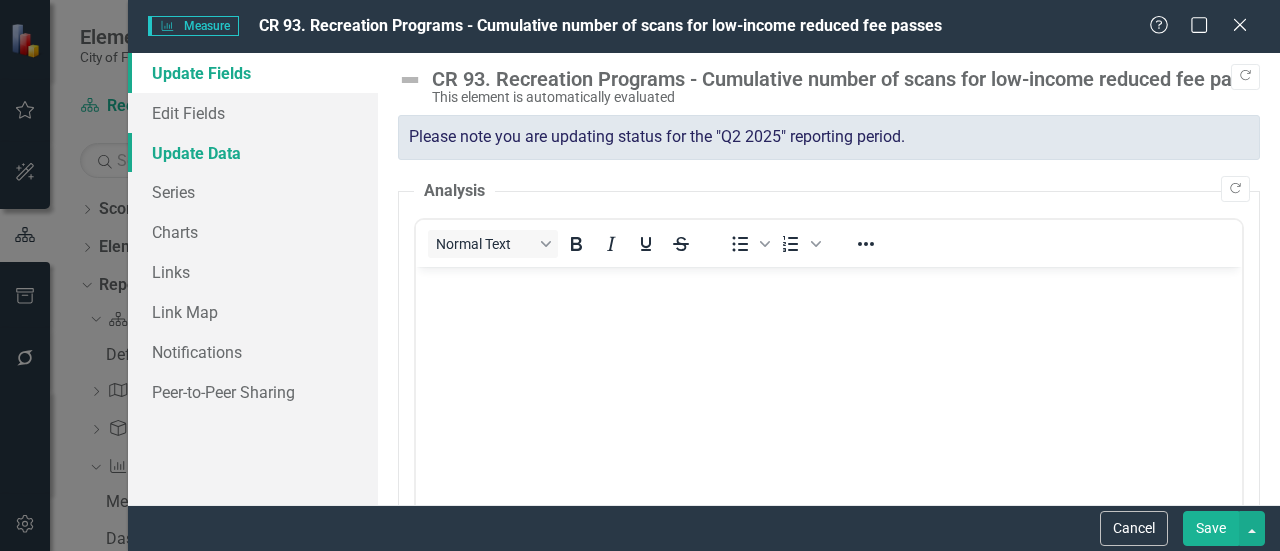 click on "Update  Data" at bounding box center (253, 153) 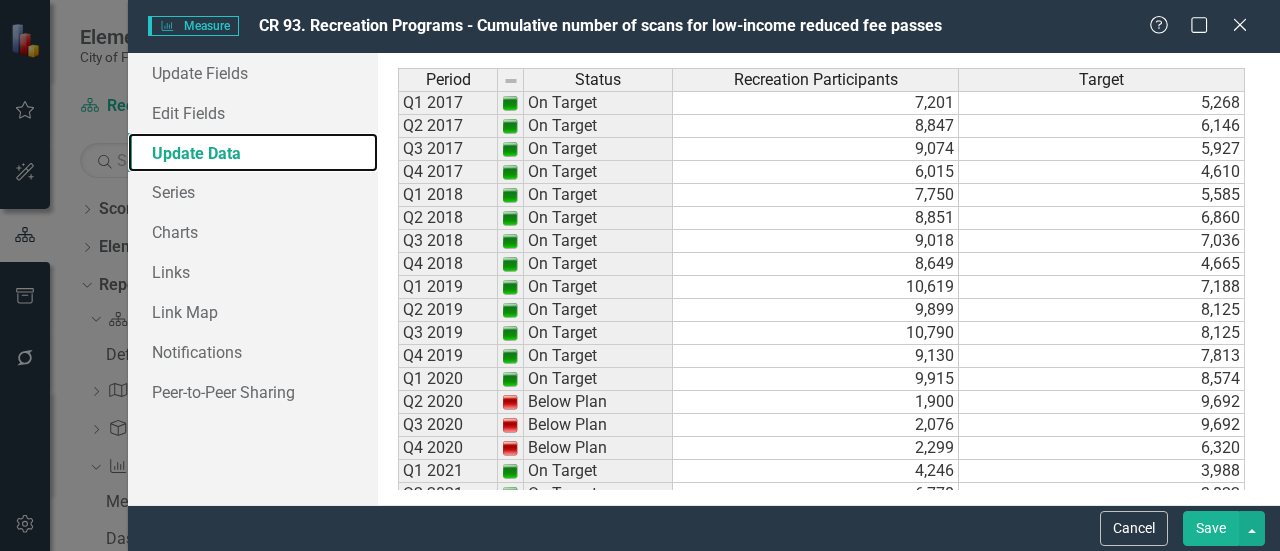 scroll, scrollTop: 242, scrollLeft: 0, axis: vertical 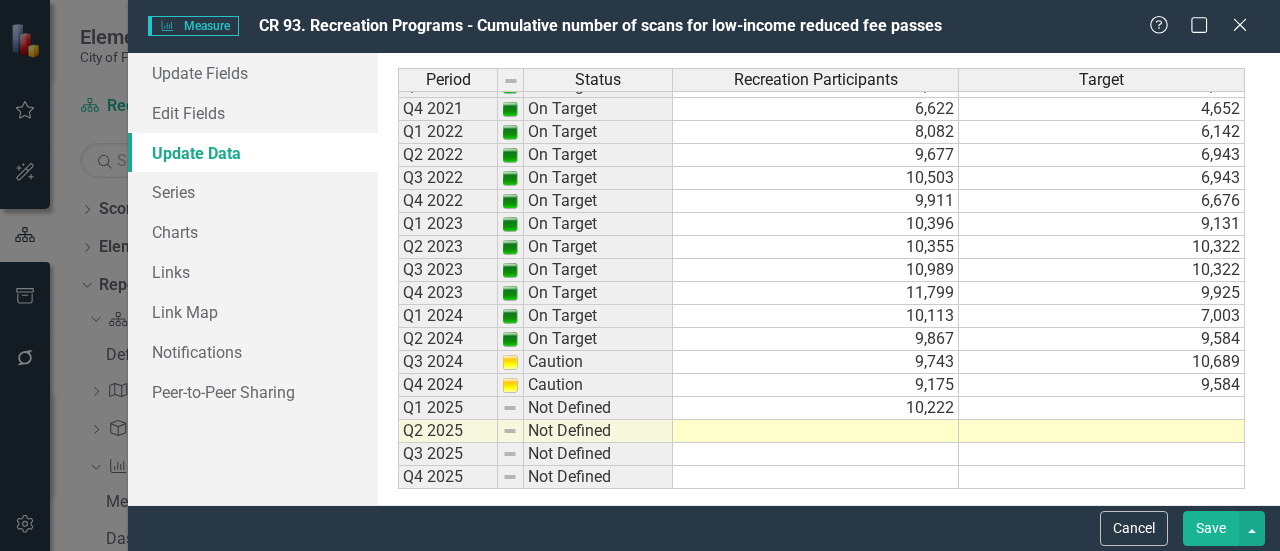 click on "Cancel Save" at bounding box center (704, 528) 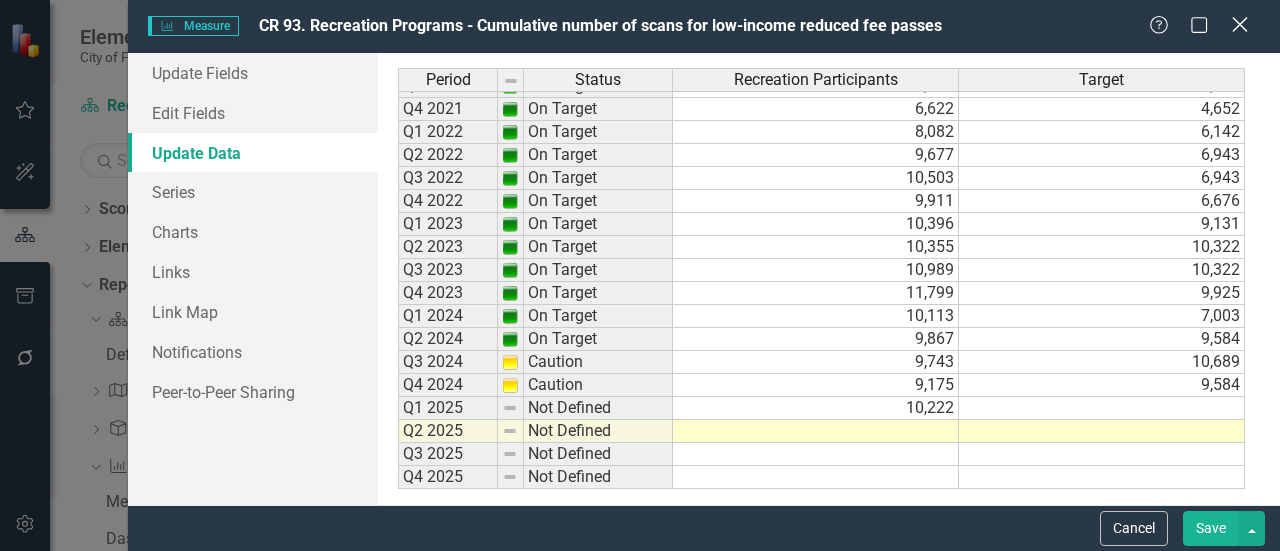 click 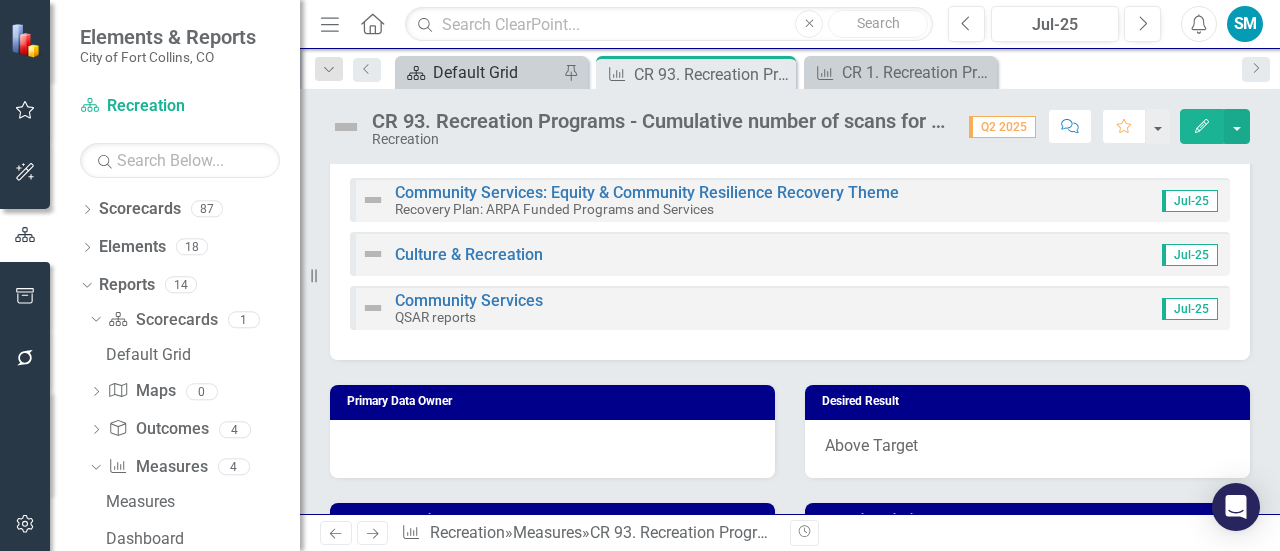 click on "Default Grid" at bounding box center (495, 72) 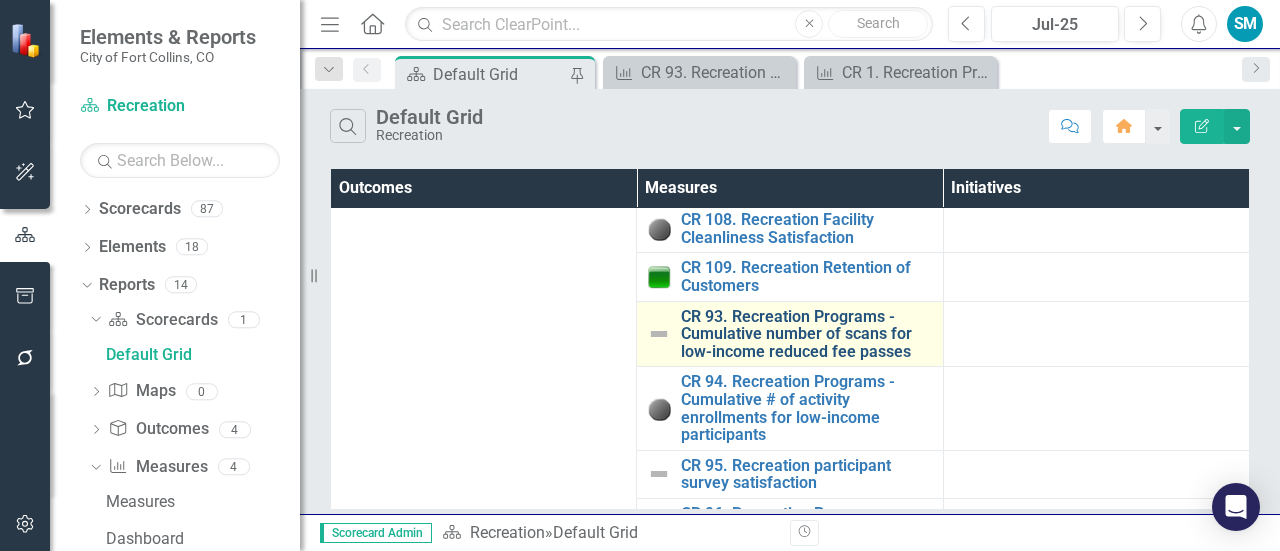 scroll, scrollTop: 165, scrollLeft: 0, axis: vertical 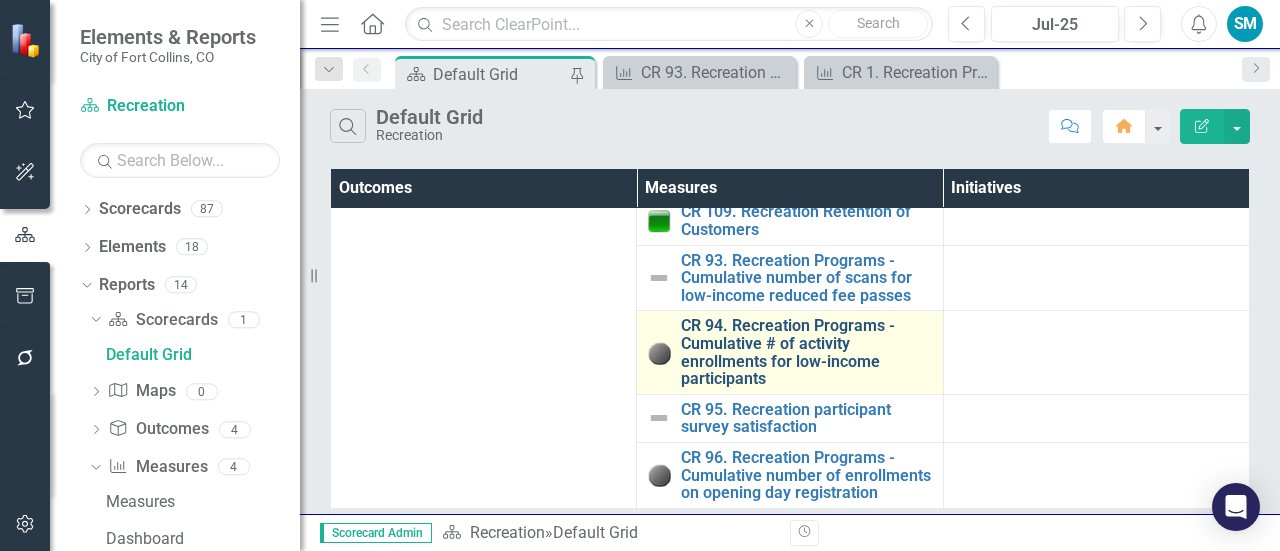 click on "CR 94. Recreation Programs - Cumulative # of activity enrollments for low-income participants" at bounding box center (806, 352) 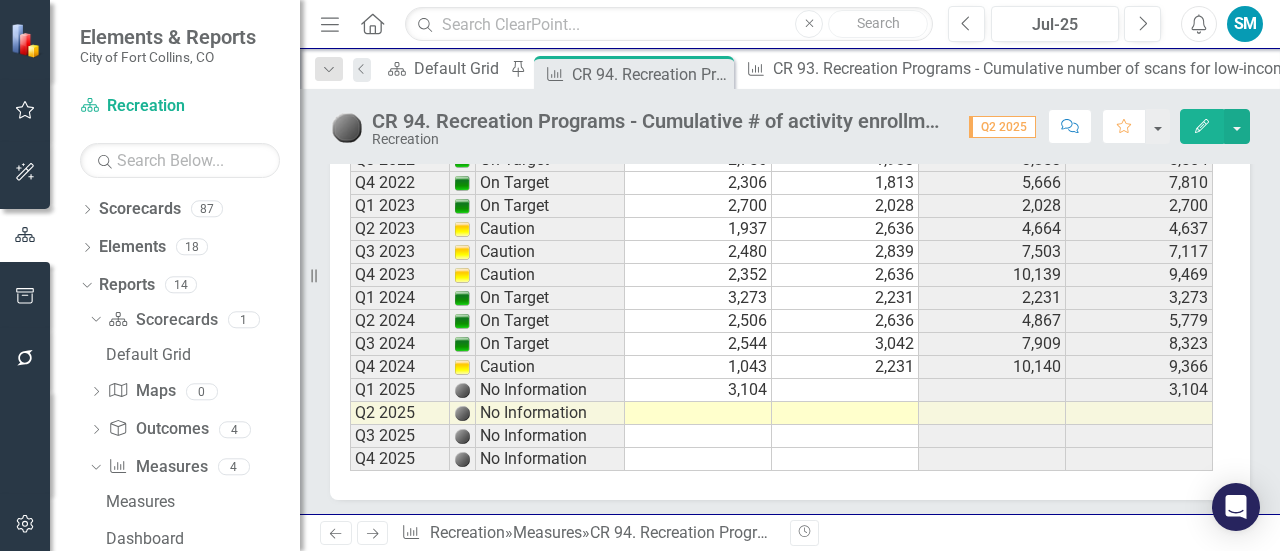 scroll, scrollTop: 2035, scrollLeft: 0, axis: vertical 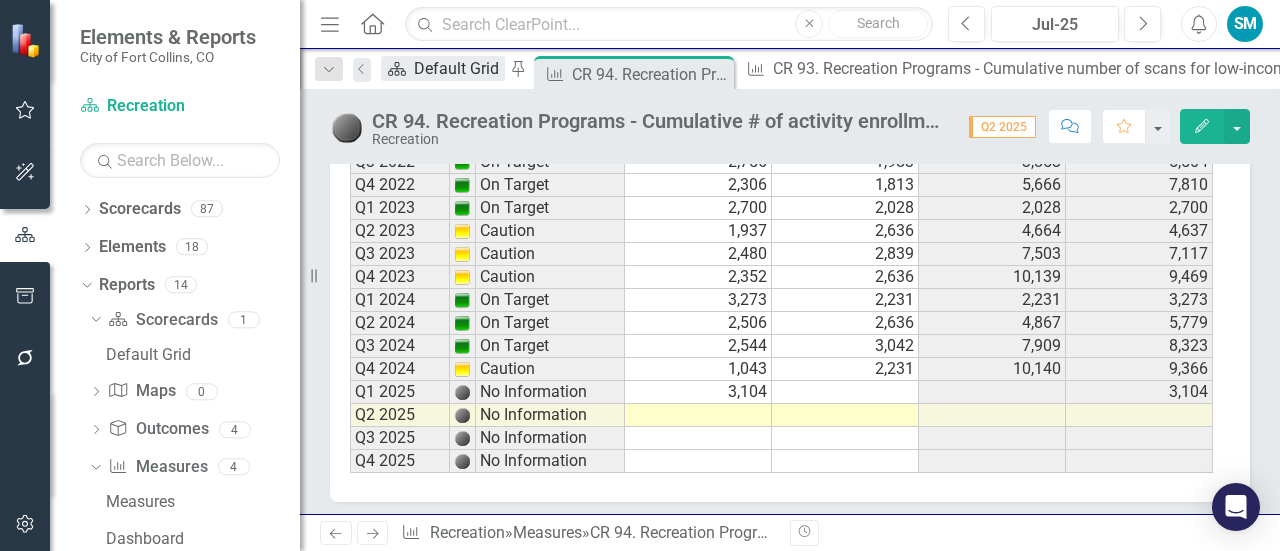 click on "Default Grid" at bounding box center [459, 68] 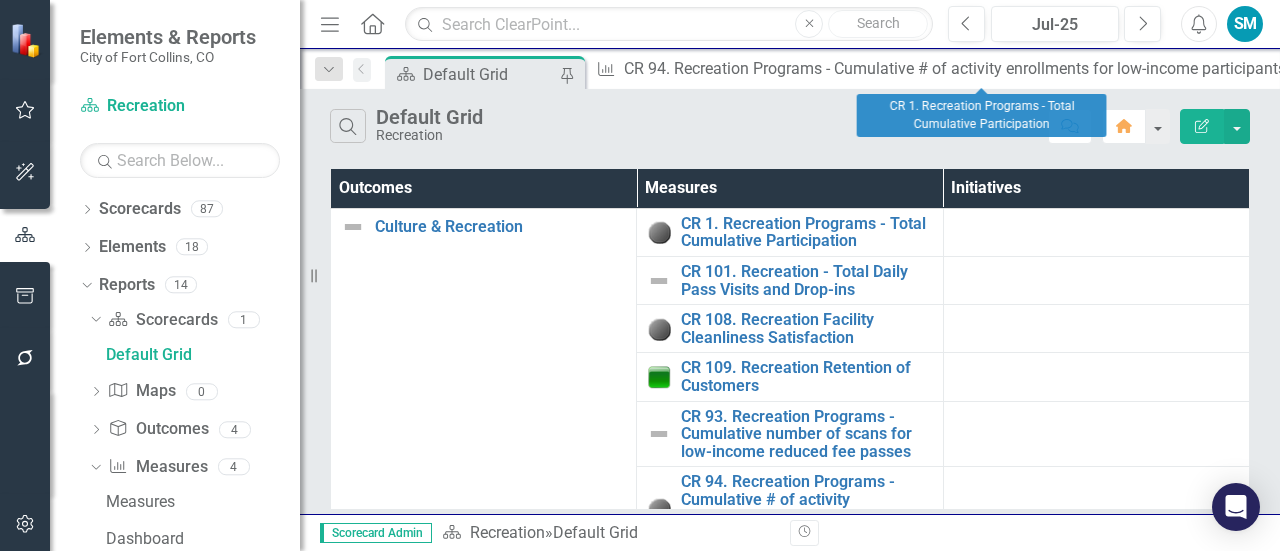 click 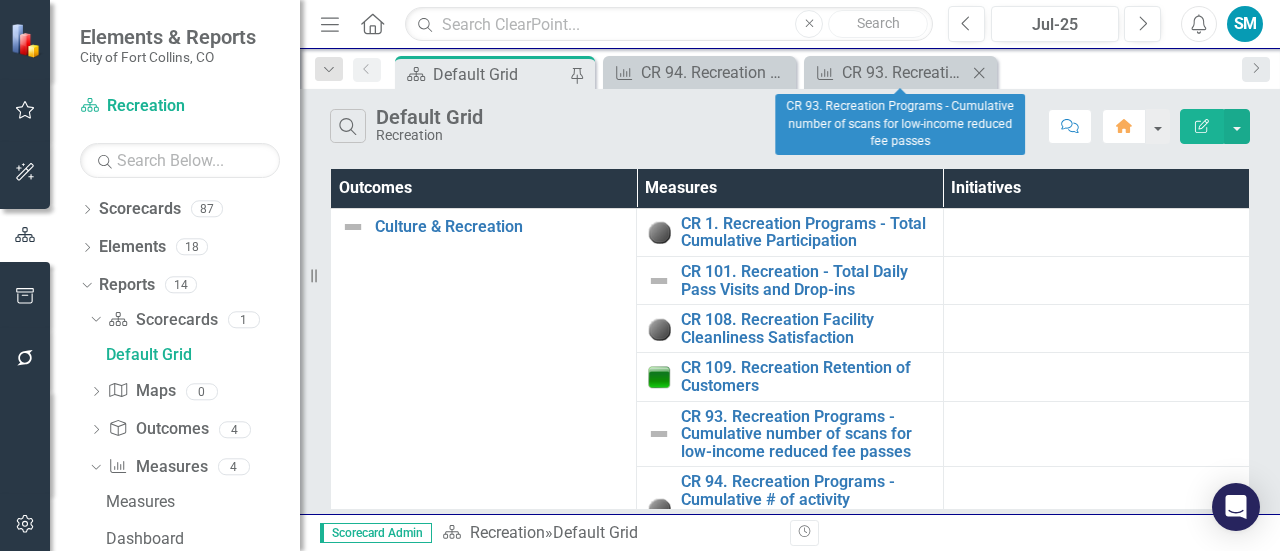 click on "Close" 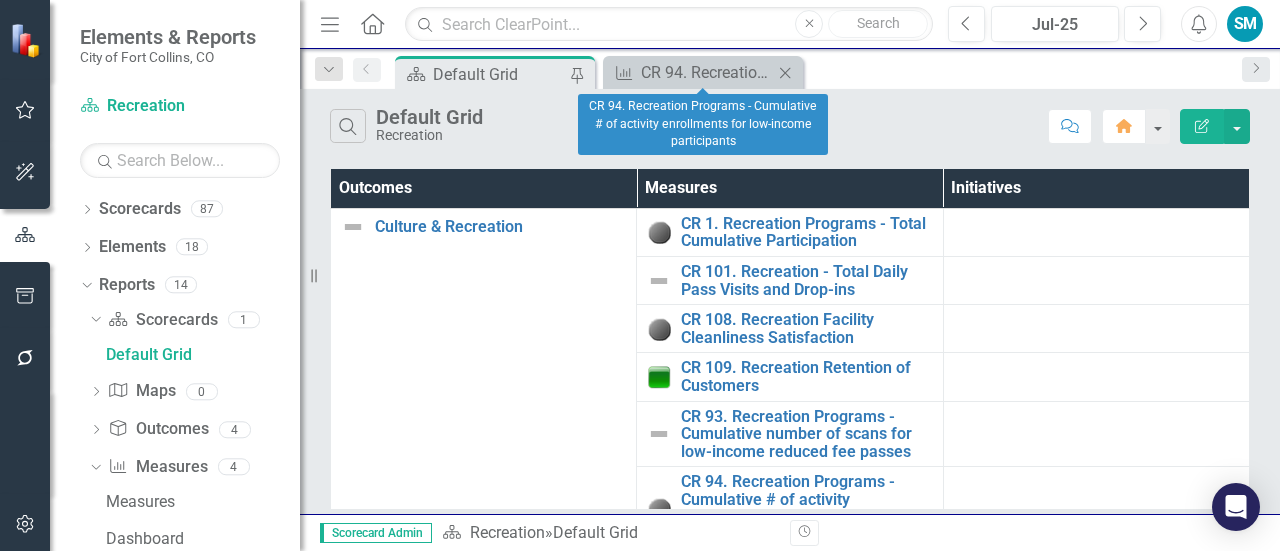 click on "Close" 